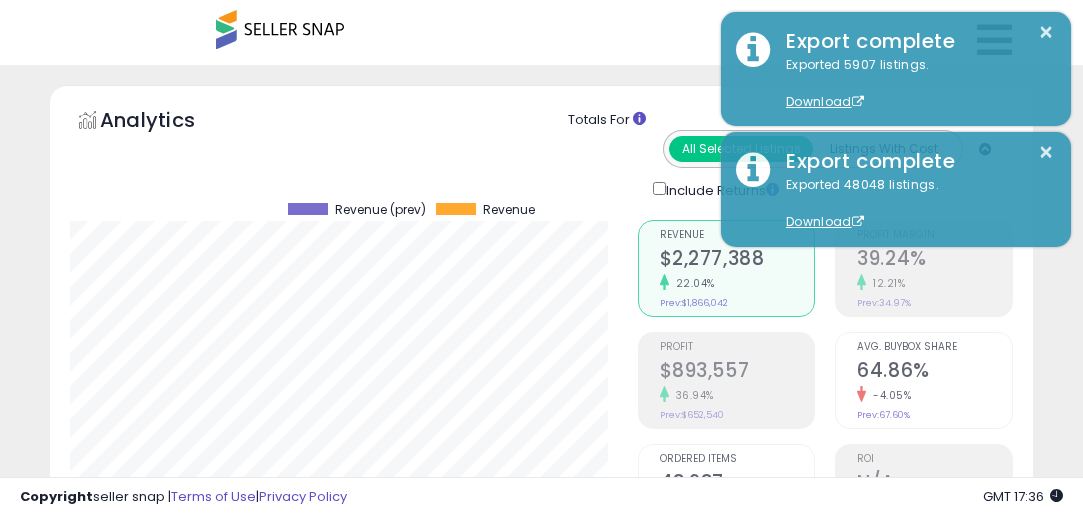 scroll, scrollTop: 0, scrollLeft: 0, axis: both 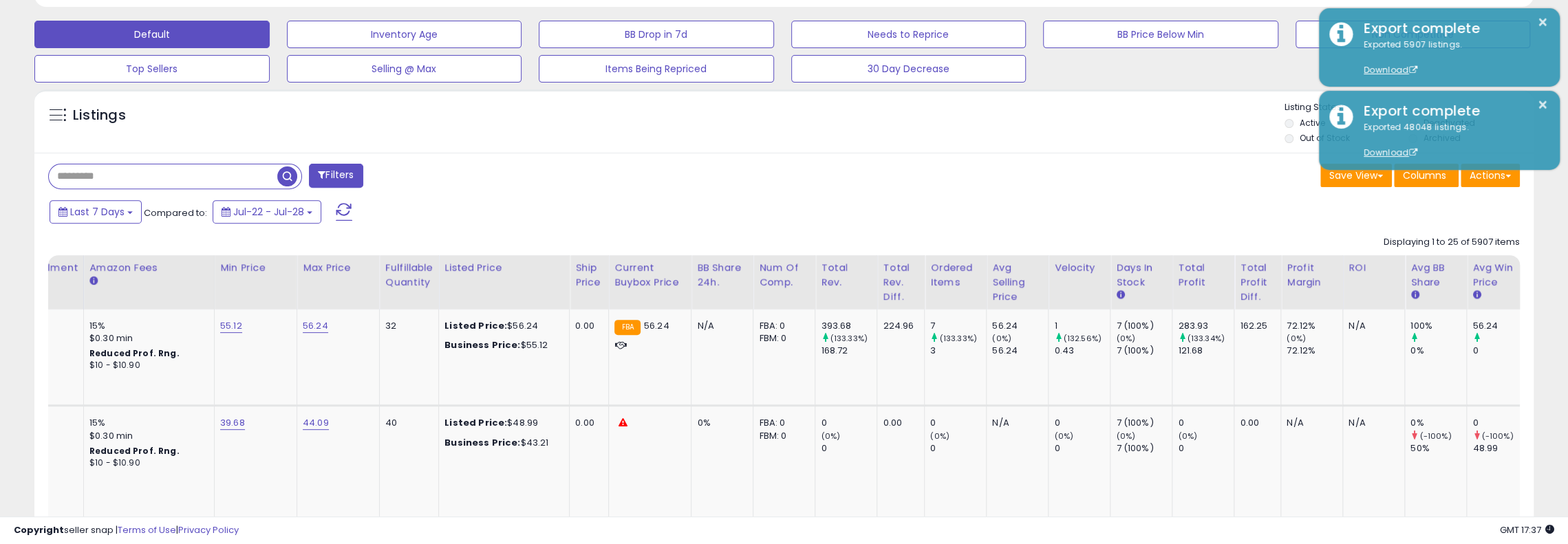 click at bounding box center (163, 176) 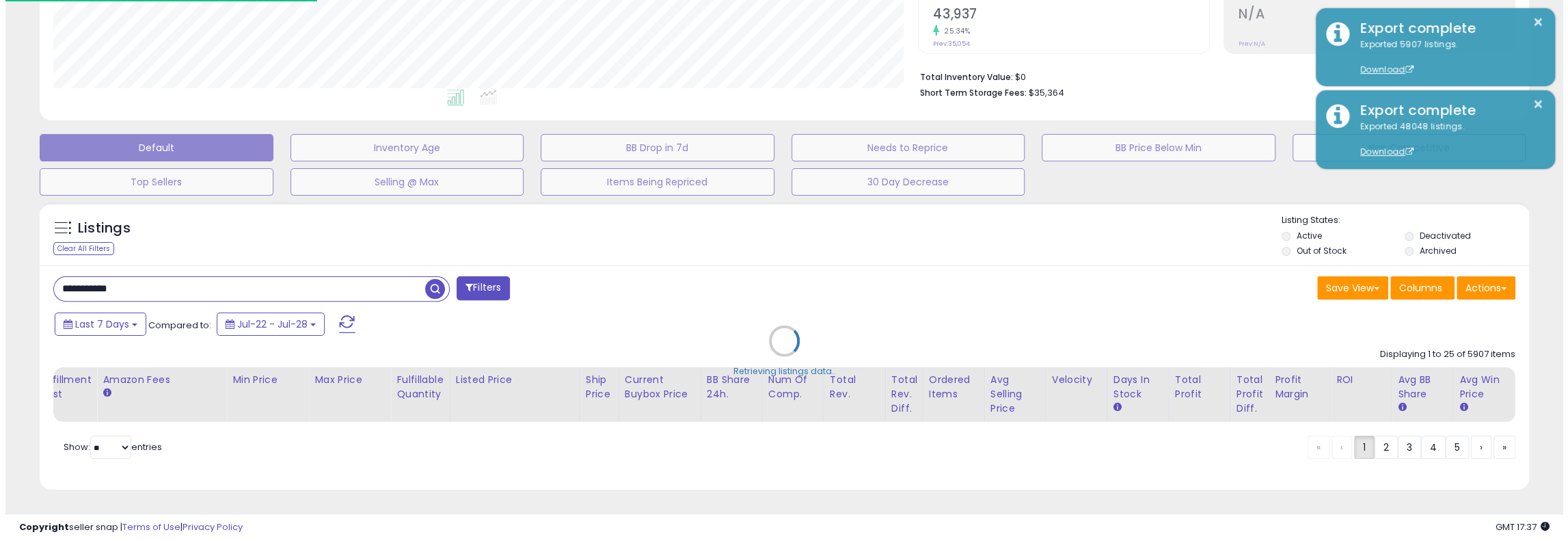 scroll, scrollTop: 305, scrollLeft: 0, axis: vertical 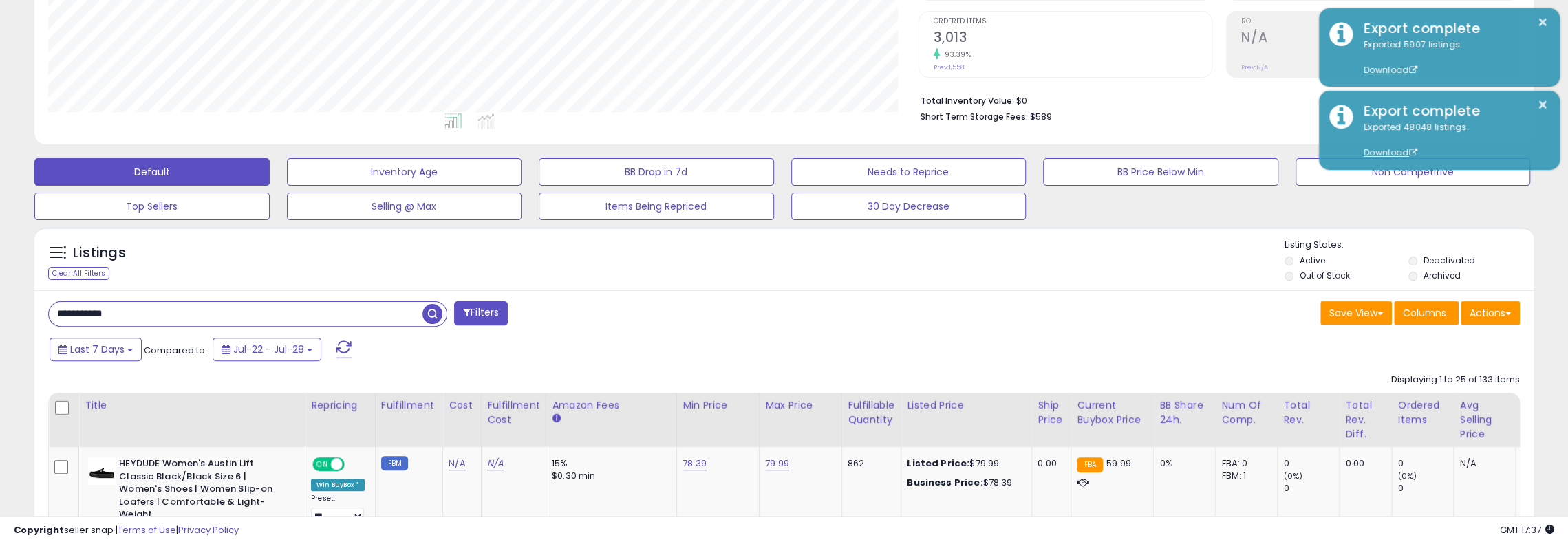 click on "**********" at bounding box center [235, 314] 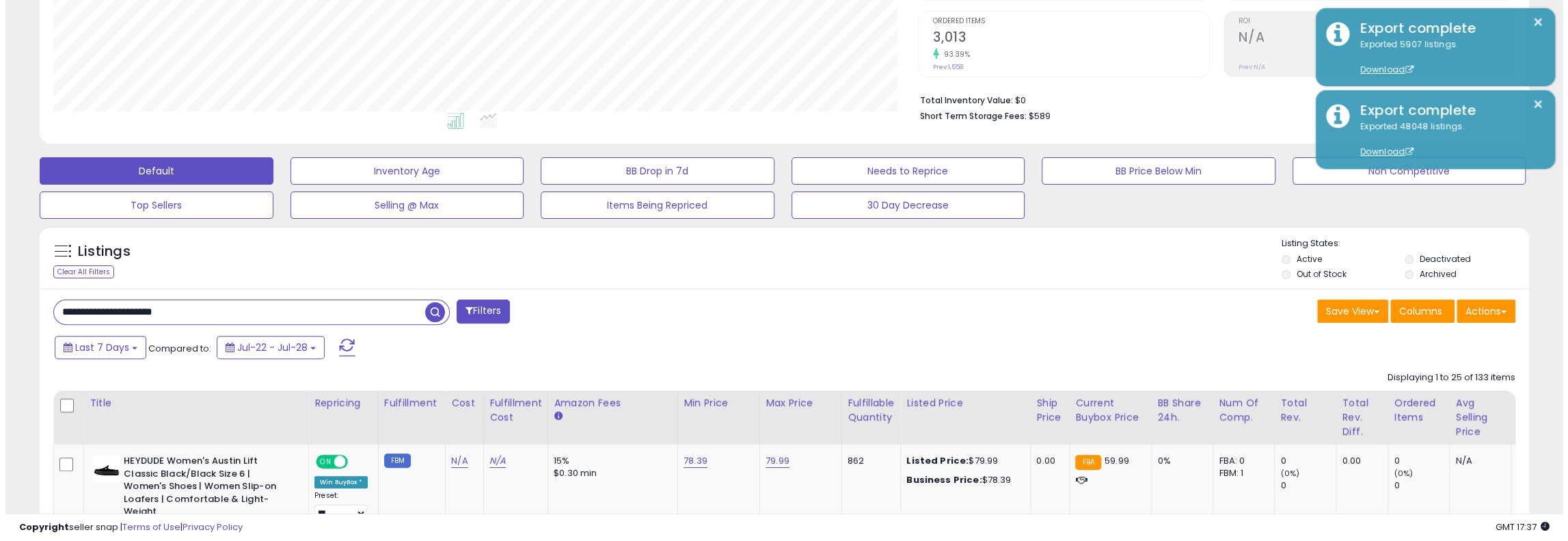 scroll, scrollTop: 683664, scrollLeft: 682651, axis: both 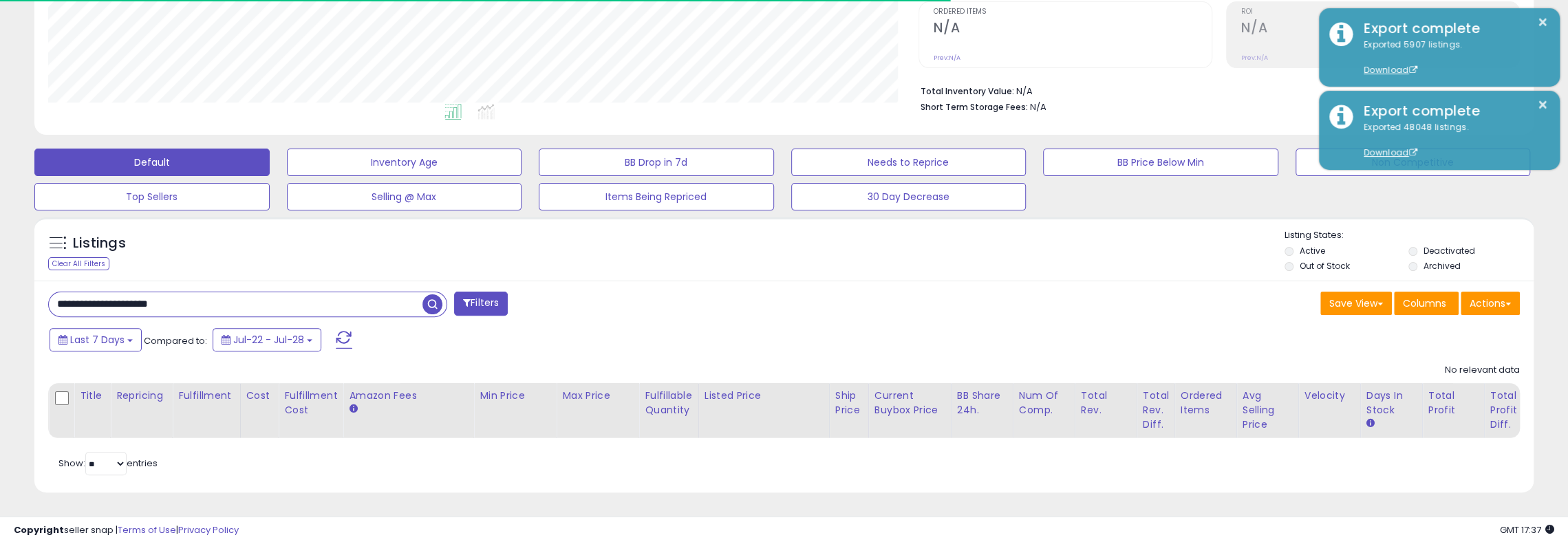 click on "**********" at bounding box center [235, 304] 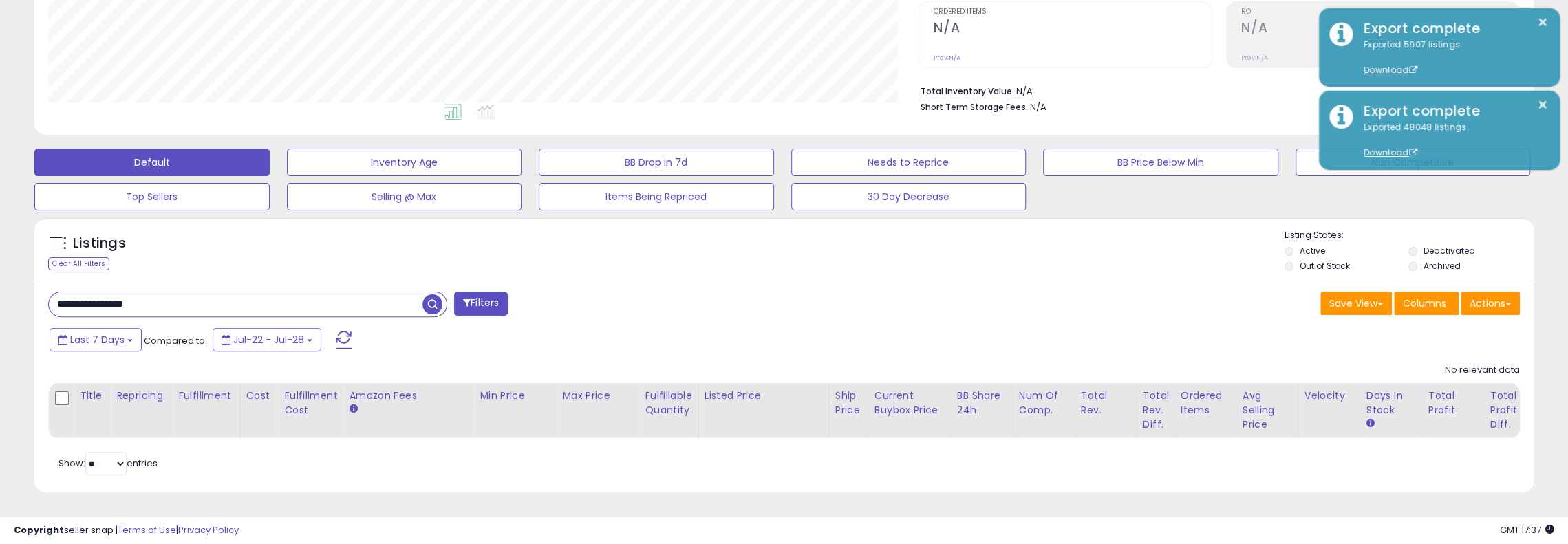 scroll, scrollTop: 687455, scrollLeft: 687145, axis: both 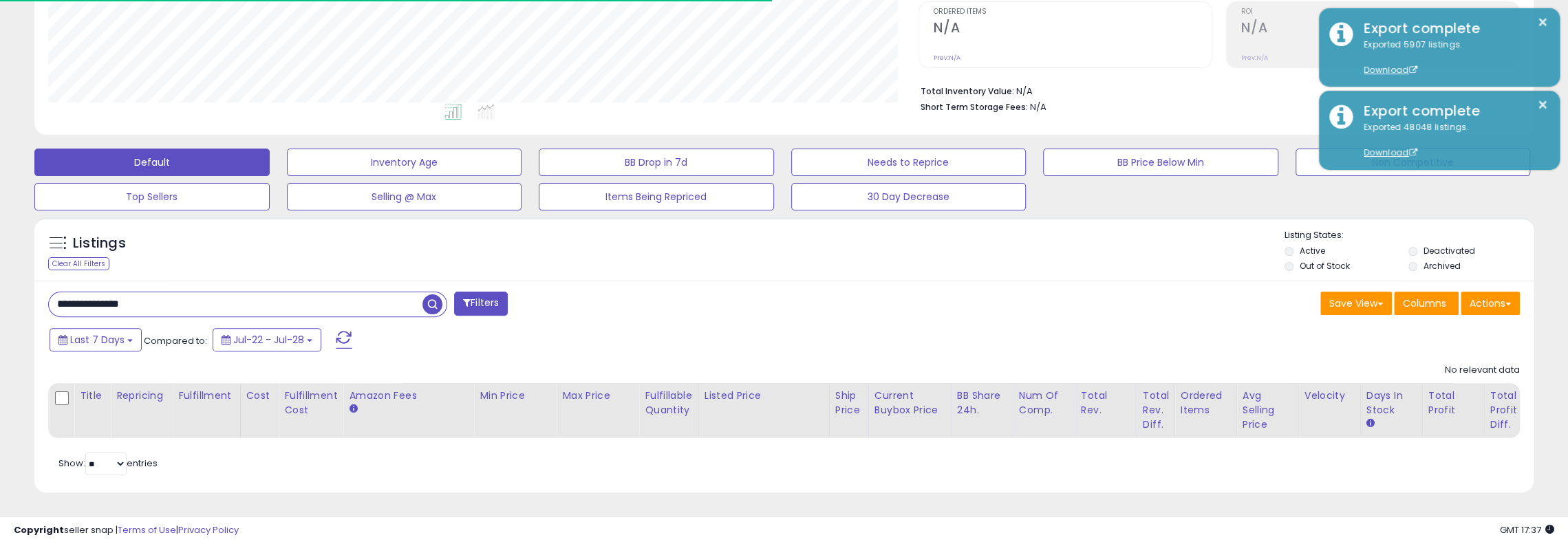 click on "**********" at bounding box center [235, 304] 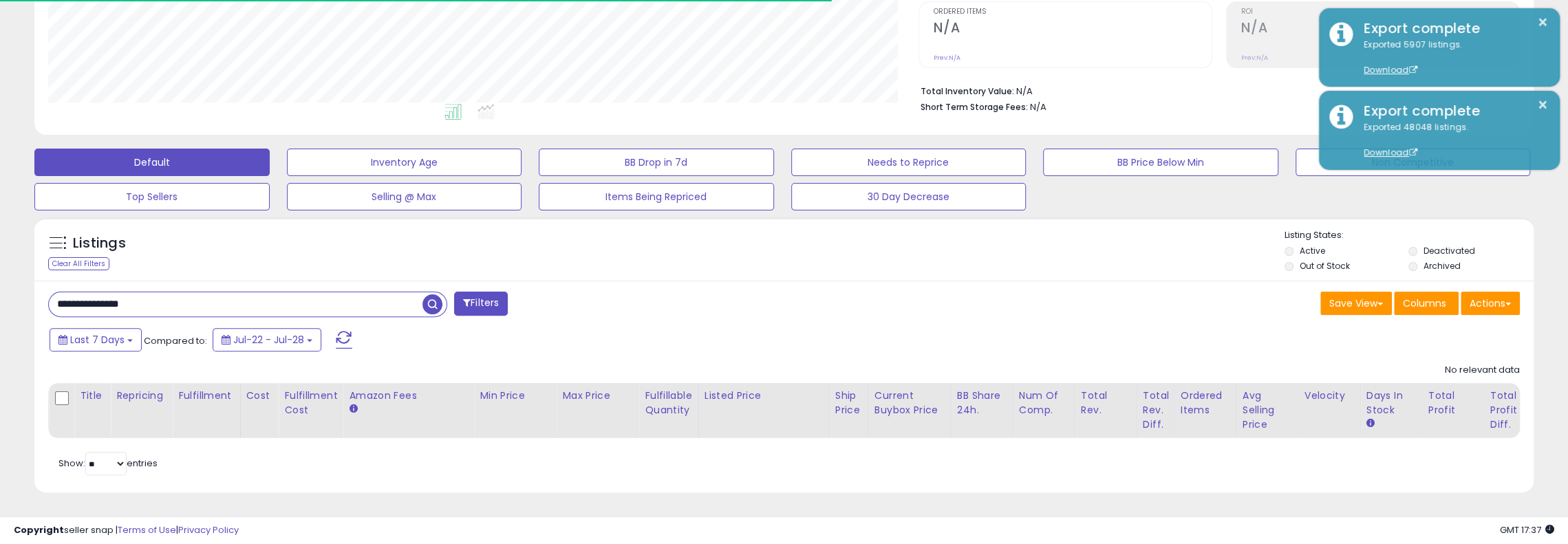 click on "**********" at bounding box center (235, 304) 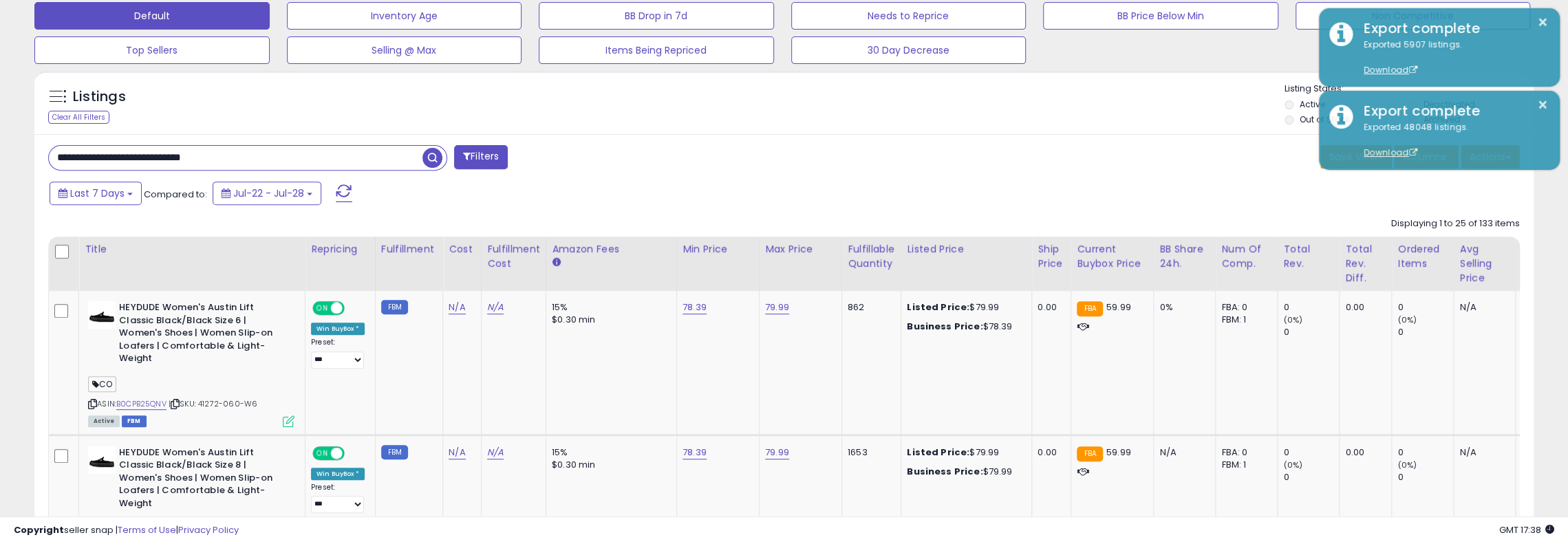 type on "**********" 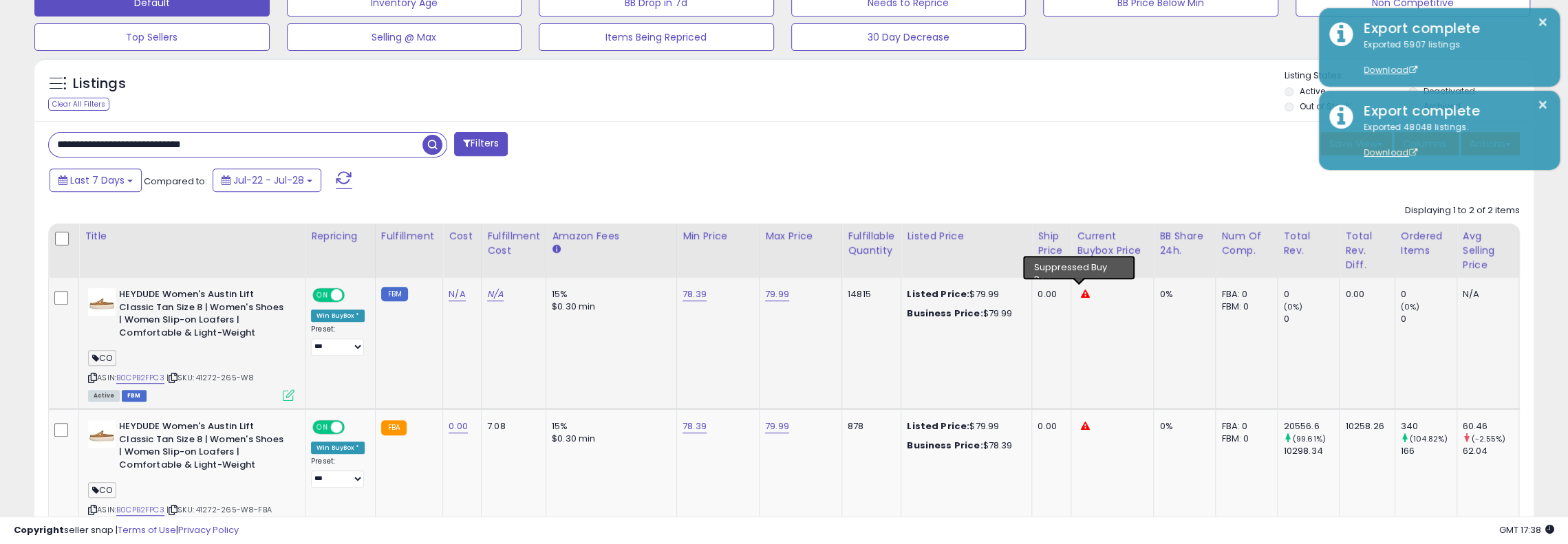 click at bounding box center (1084, 294) 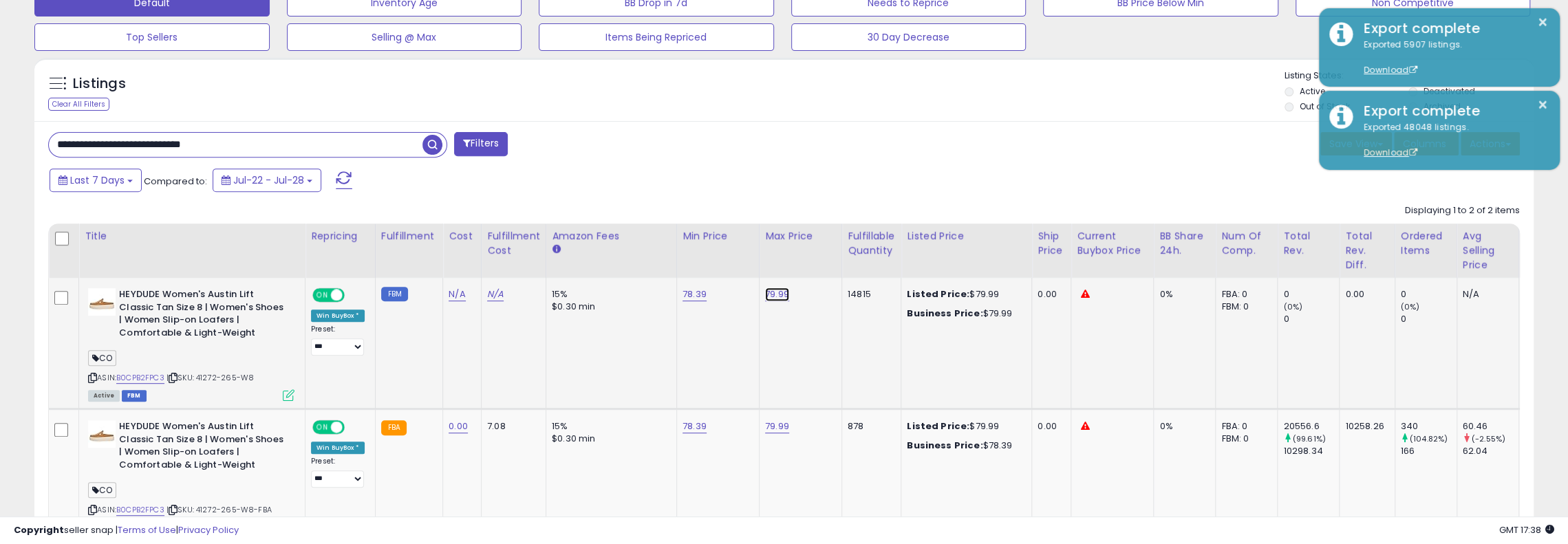click on "79.99" at bounding box center (777, 294) 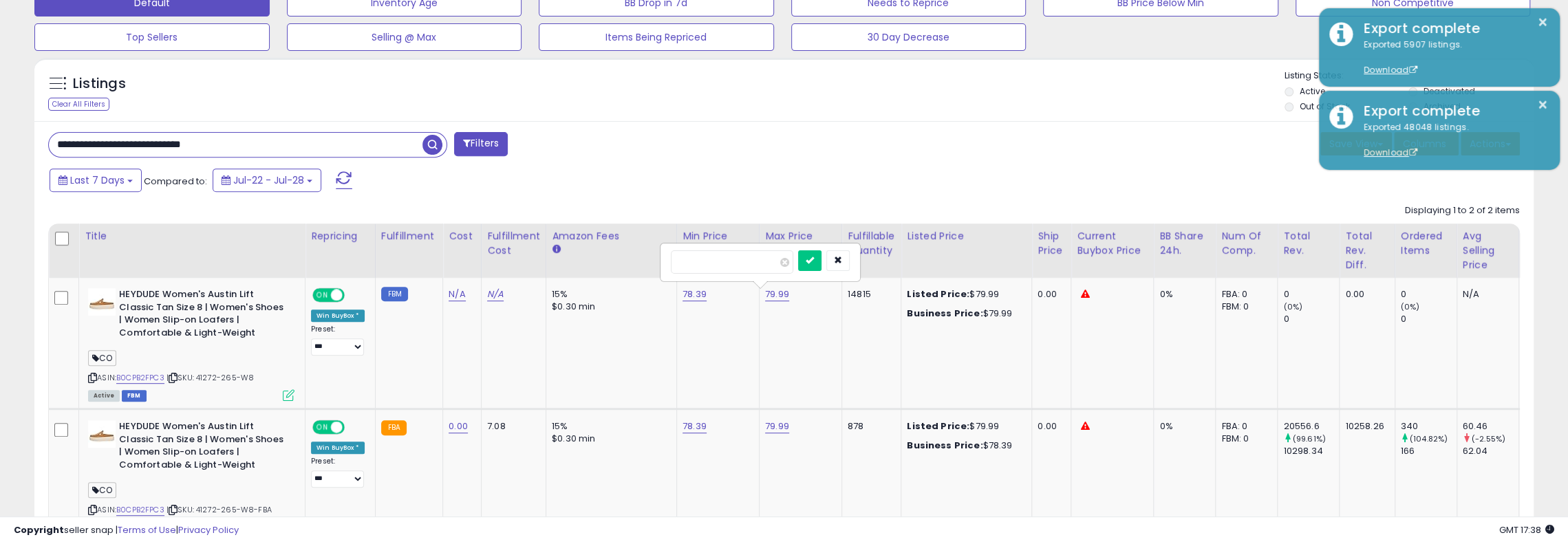 drag, startPoint x: 733, startPoint y: 259, endPoint x: 634, endPoint y: 254, distance: 99.12618 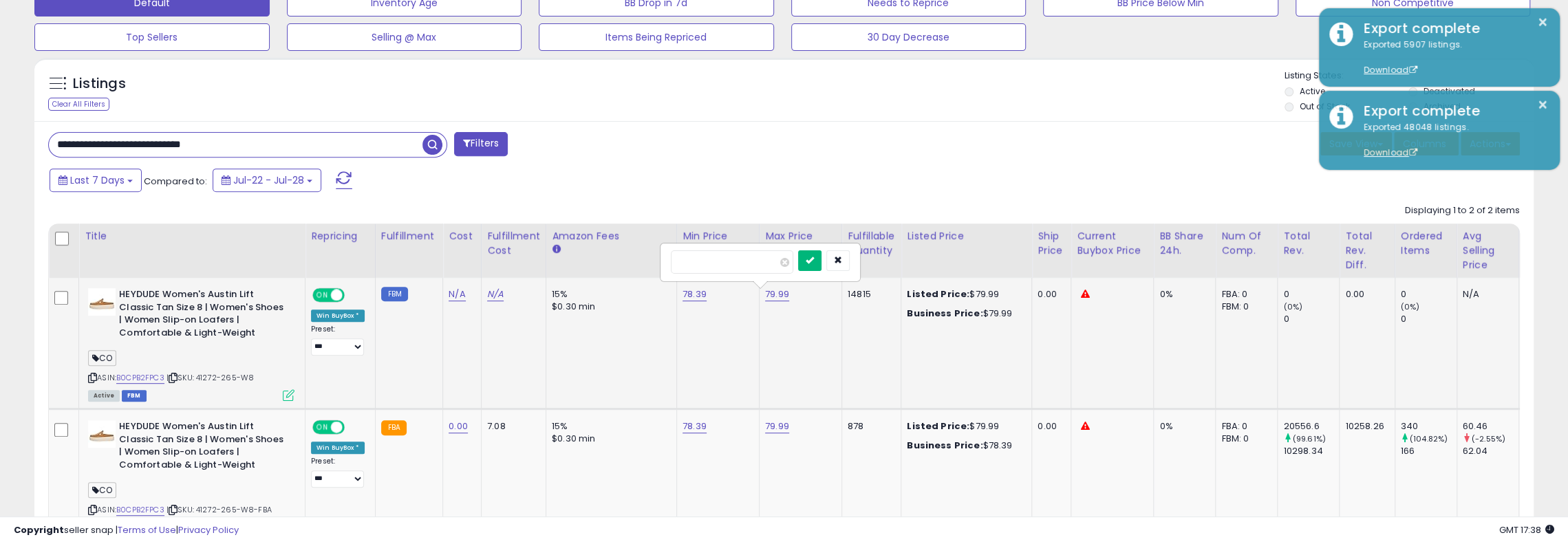 type on "*****" 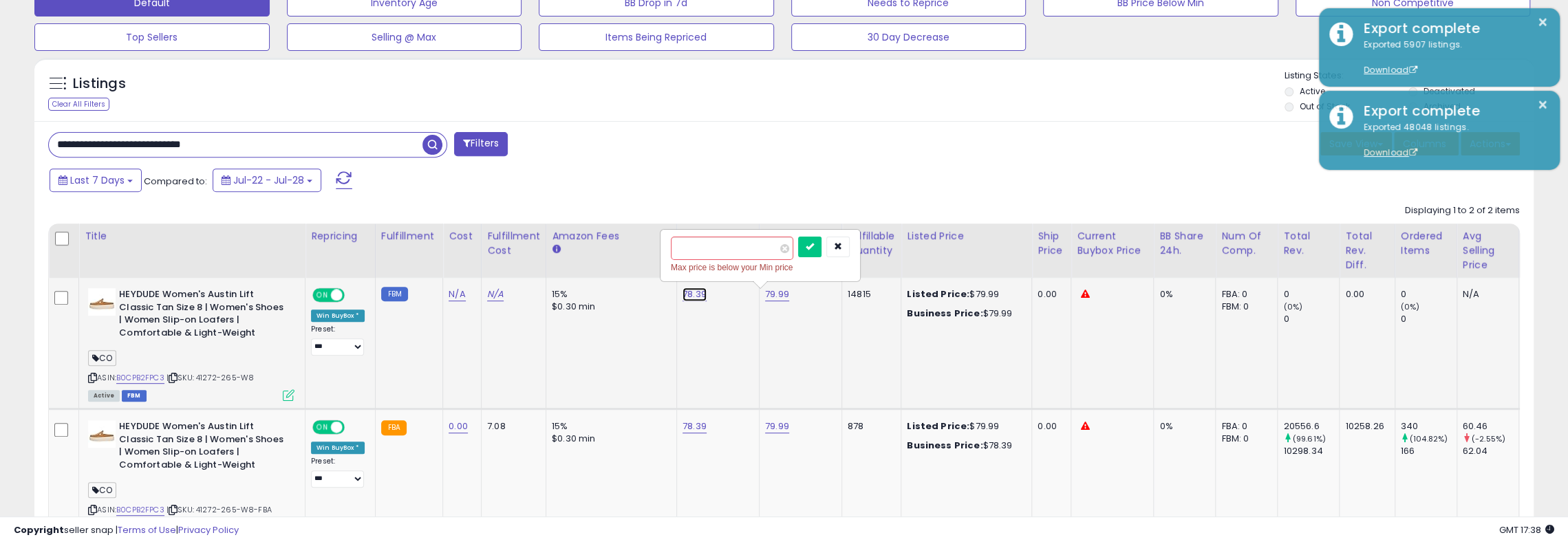 click on "78.39" at bounding box center [694, 294] 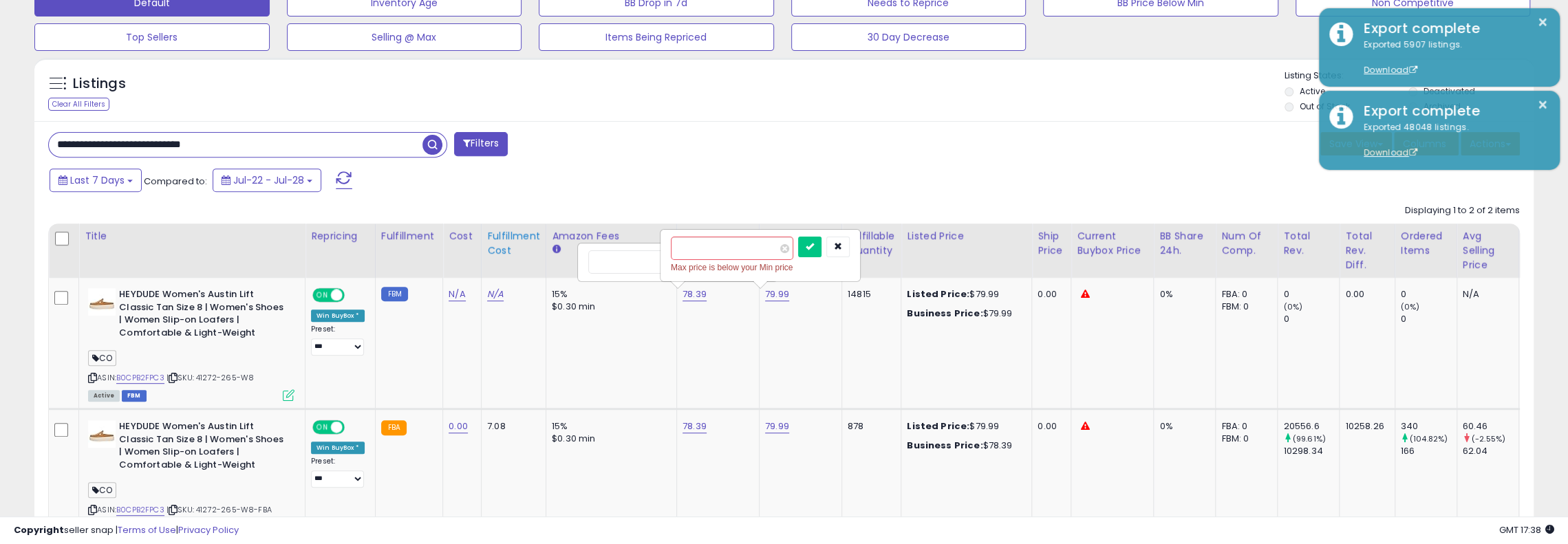 drag, startPoint x: 629, startPoint y: 265, endPoint x: 505, endPoint y: 242, distance: 126.11503 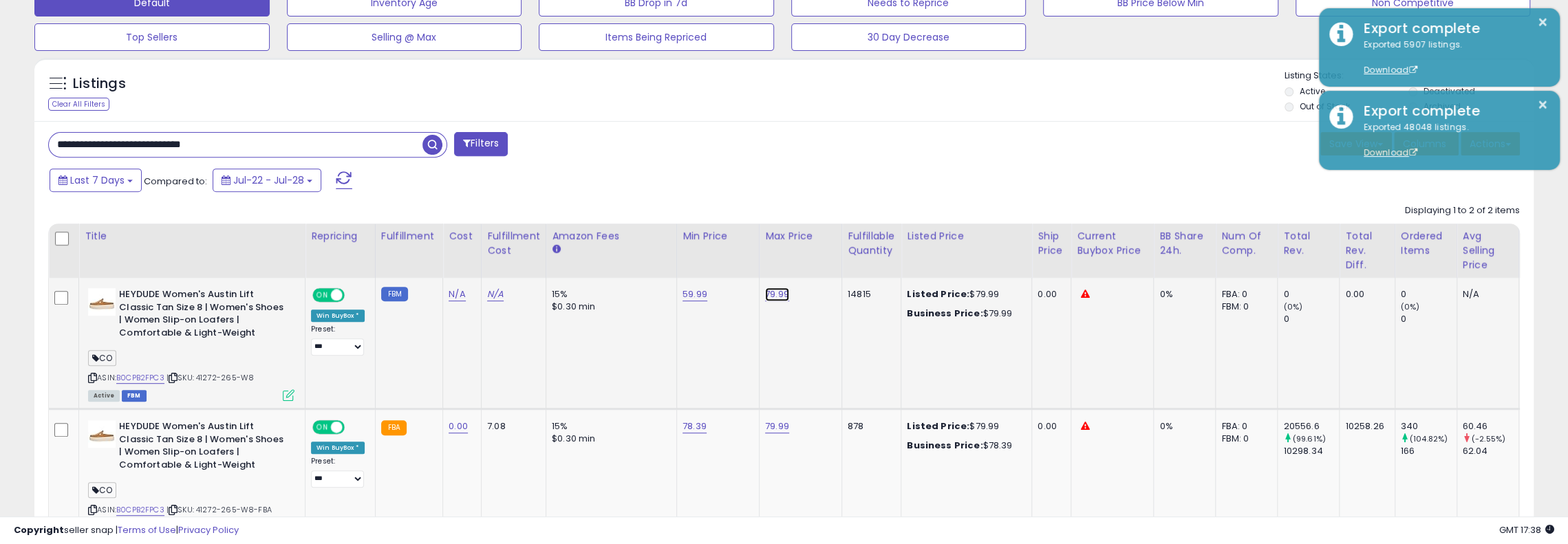 click on "79.99" at bounding box center [777, 294] 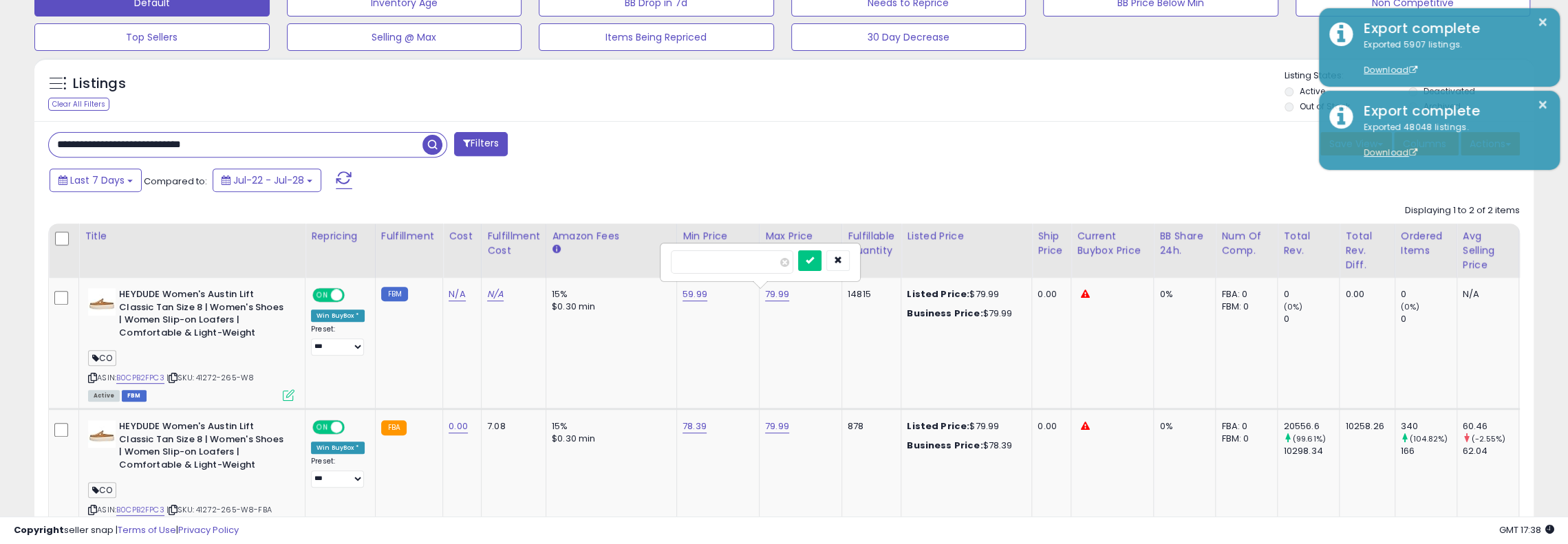 click on "Title
Repricing" at bounding box center [1027, 382] 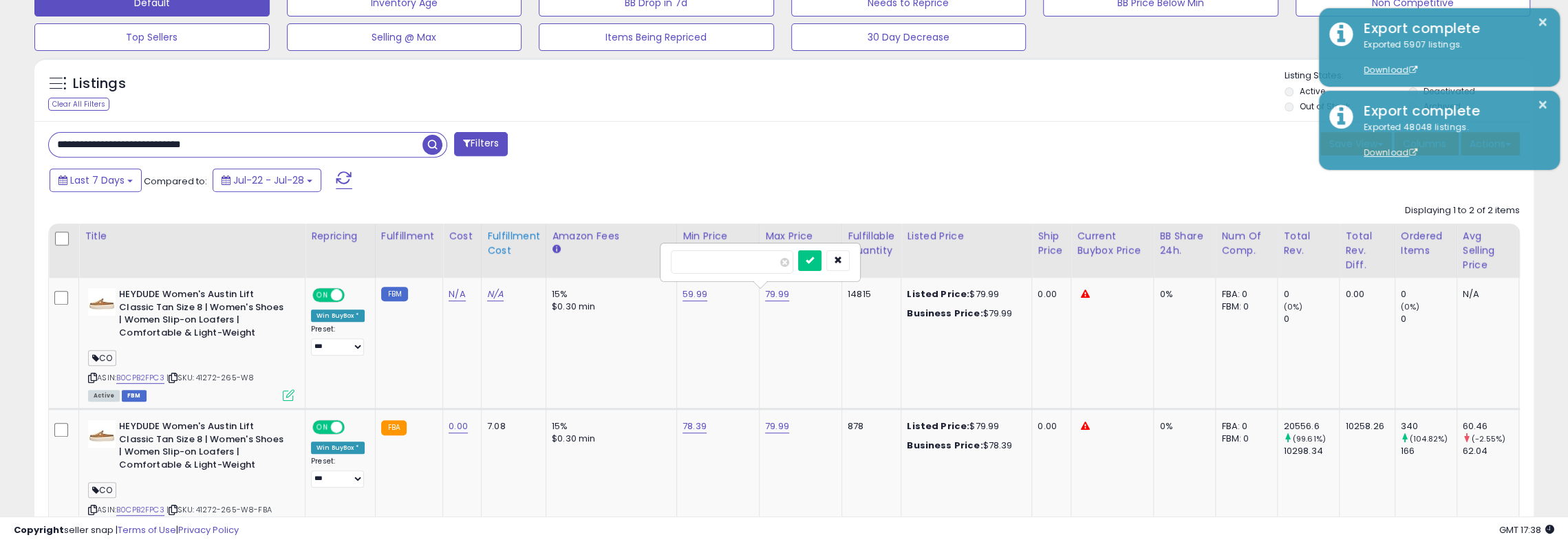 type on "*****" 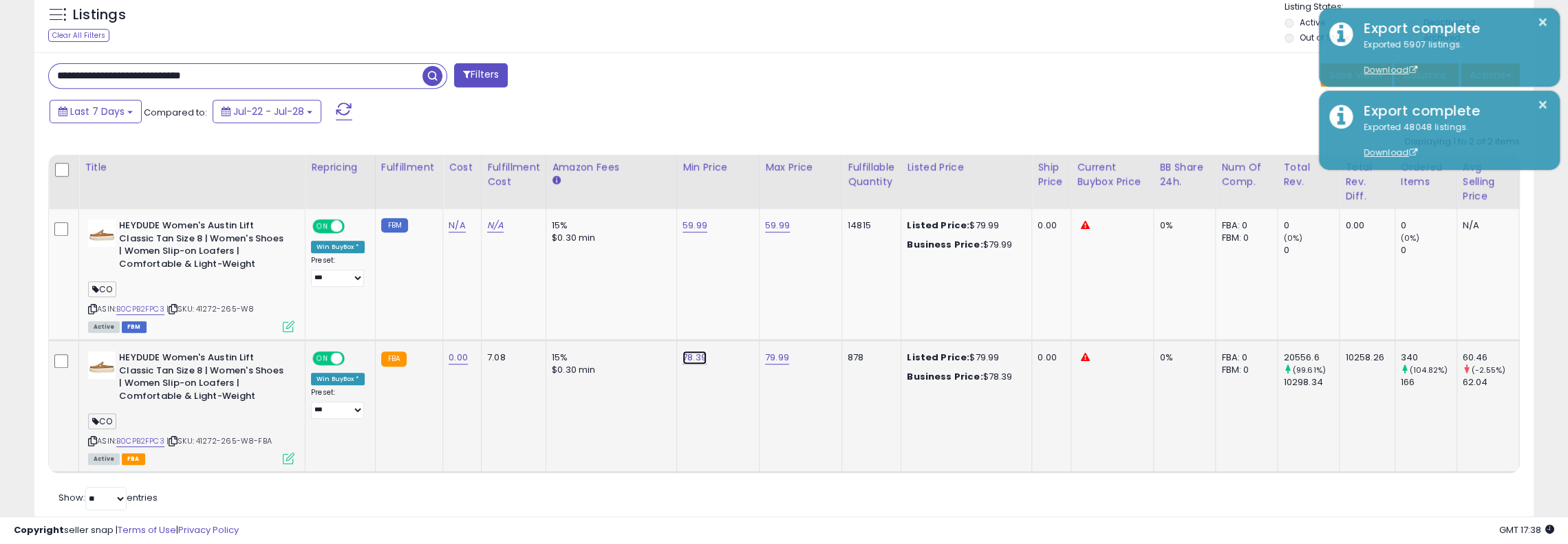 click on "78.39" at bounding box center [695, 226] 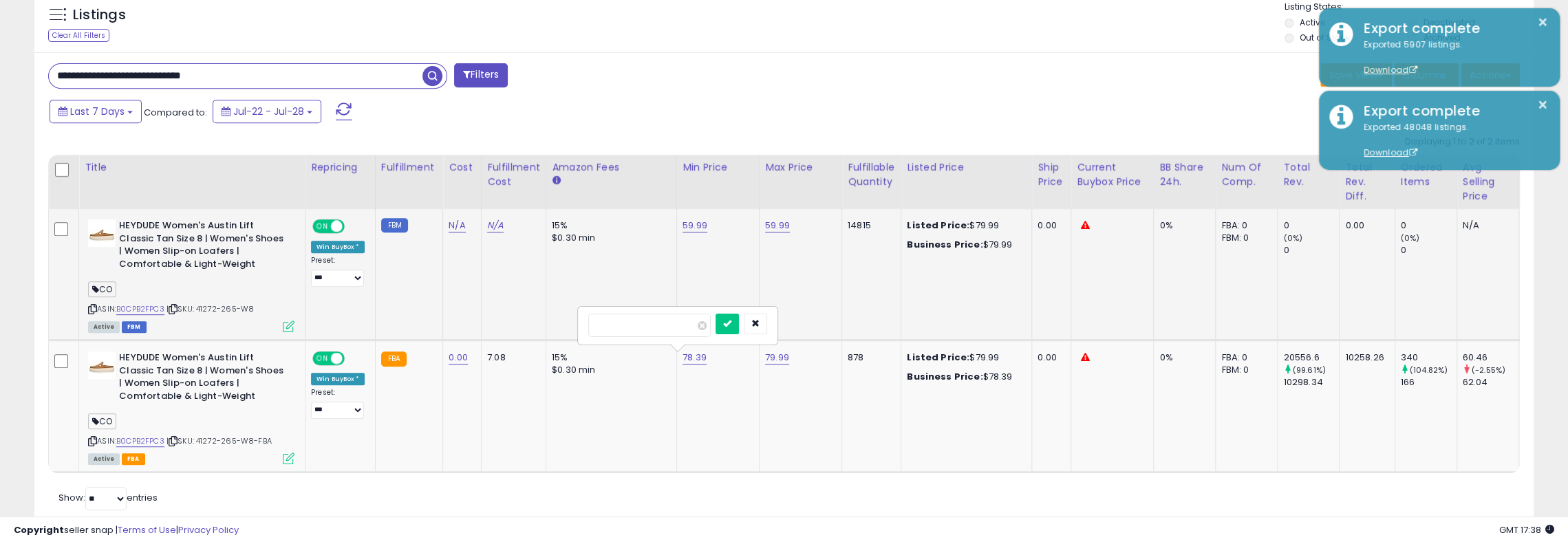 drag, startPoint x: 651, startPoint y: 323, endPoint x: 451, endPoint y: 283, distance: 203.96078 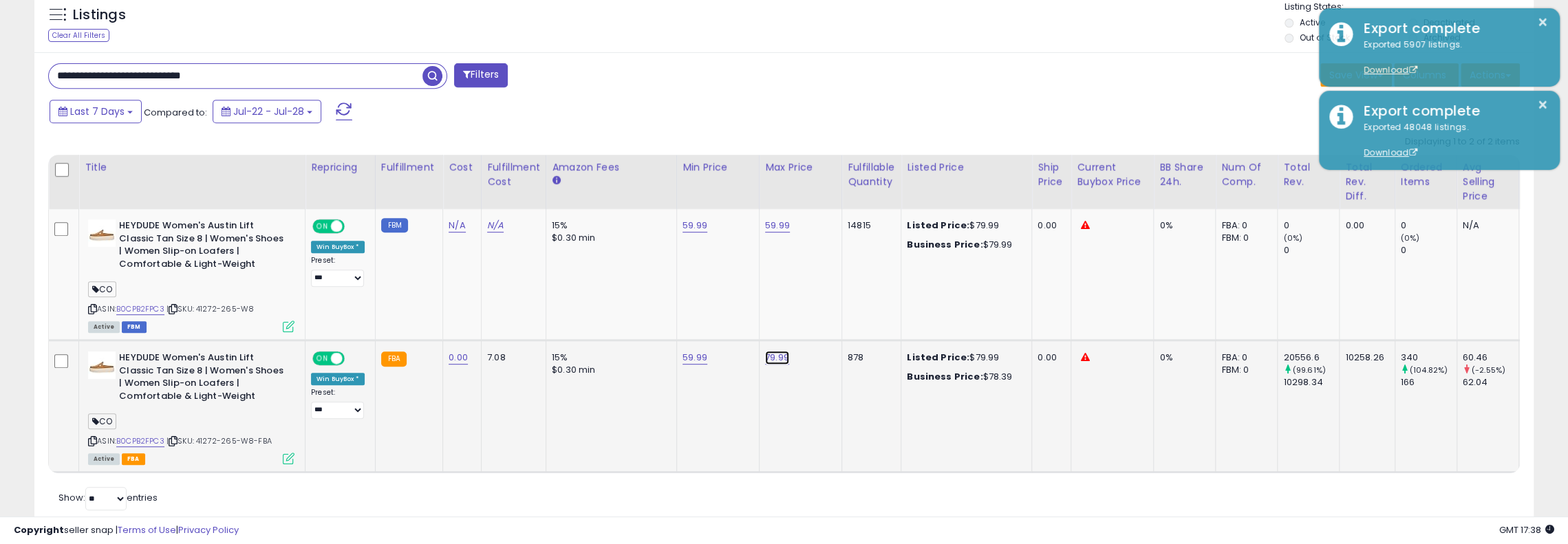 click on "79.99" at bounding box center [777, 226] 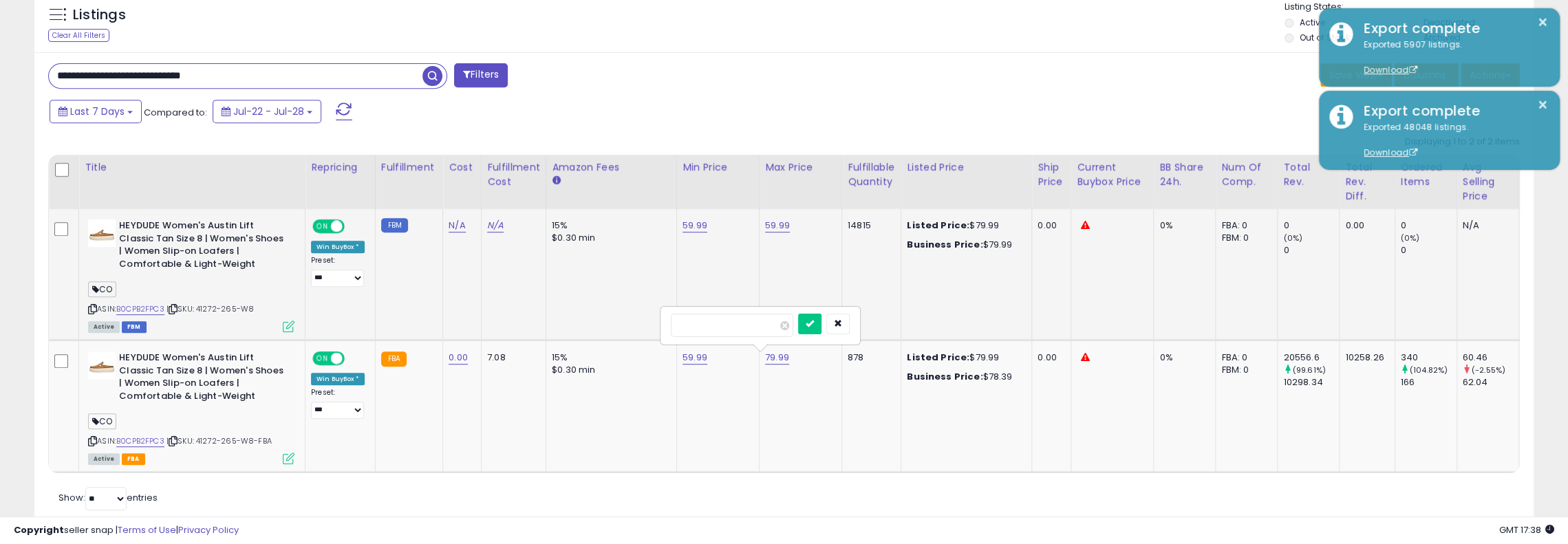 drag, startPoint x: 758, startPoint y: 321, endPoint x: 387, endPoint y: 225, distance: 383.2193 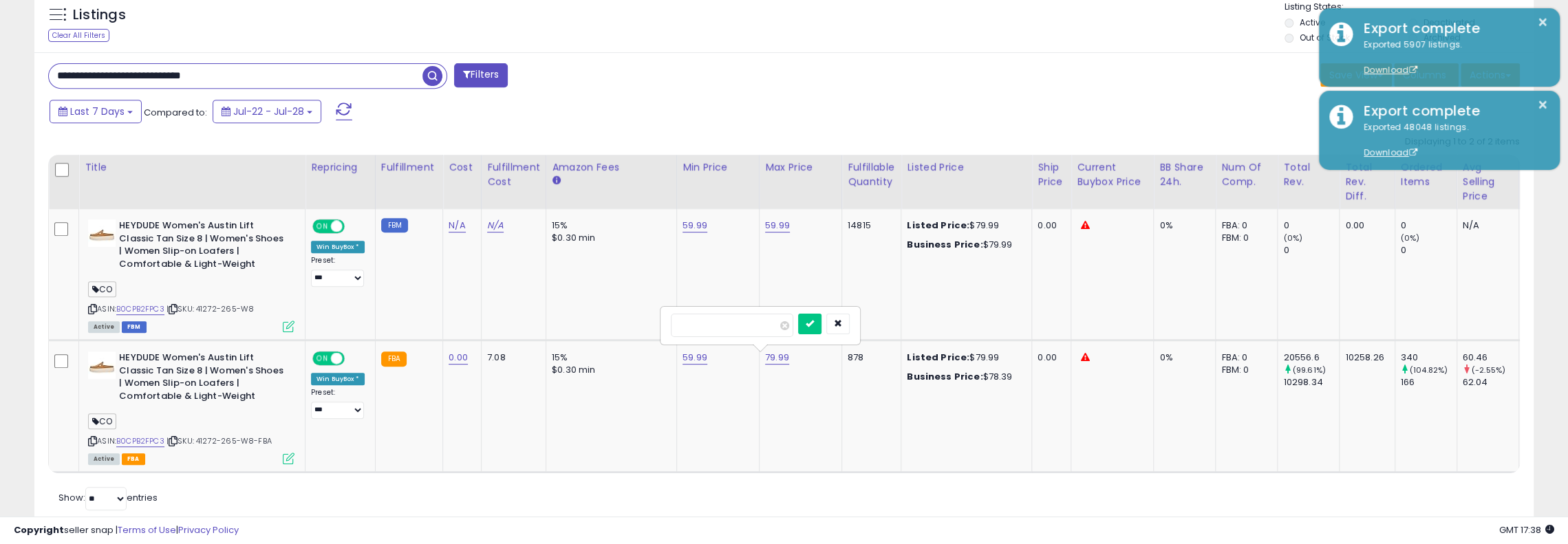 type on "*****" 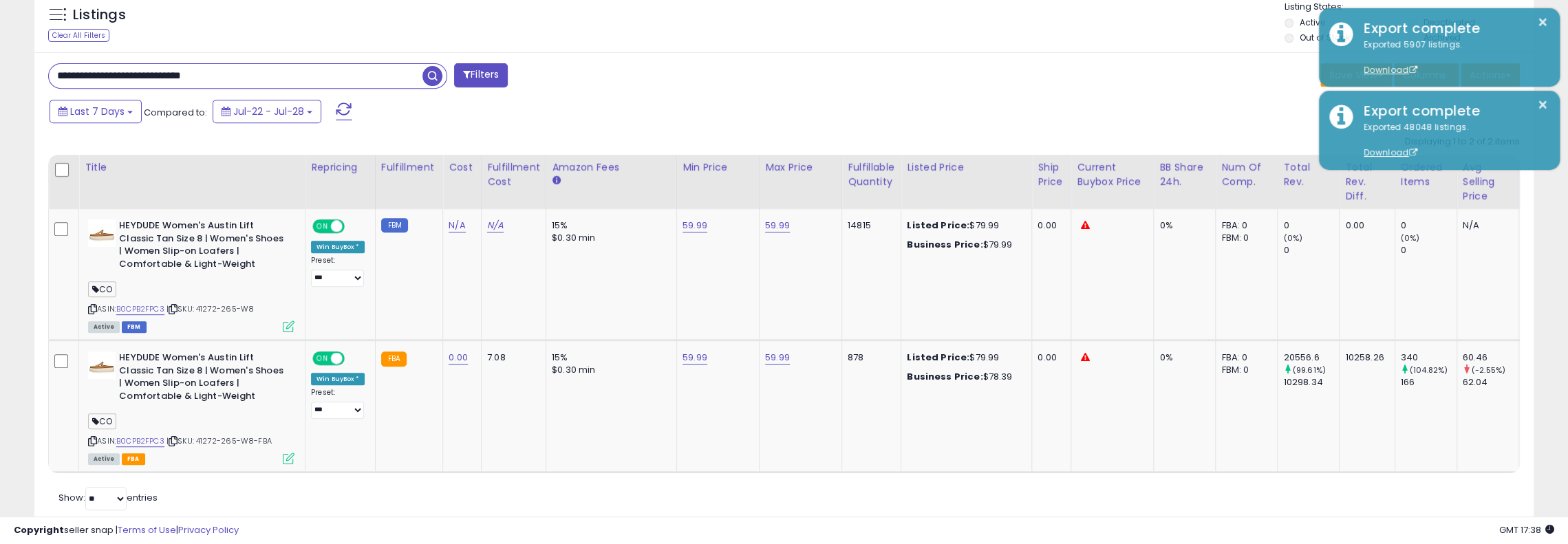 drag, startPoint x: 192, startPoint y: 78, endPoint x: -109, endPoint y: 51, distance: 302.2085 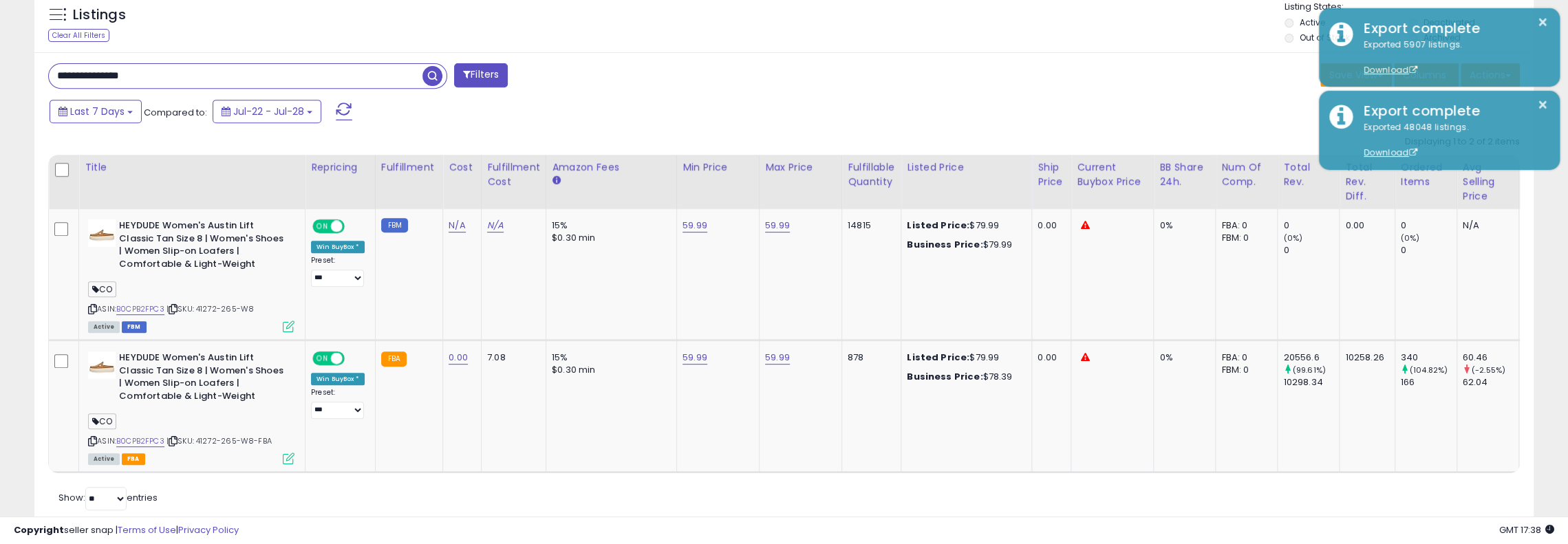 type on "**********" 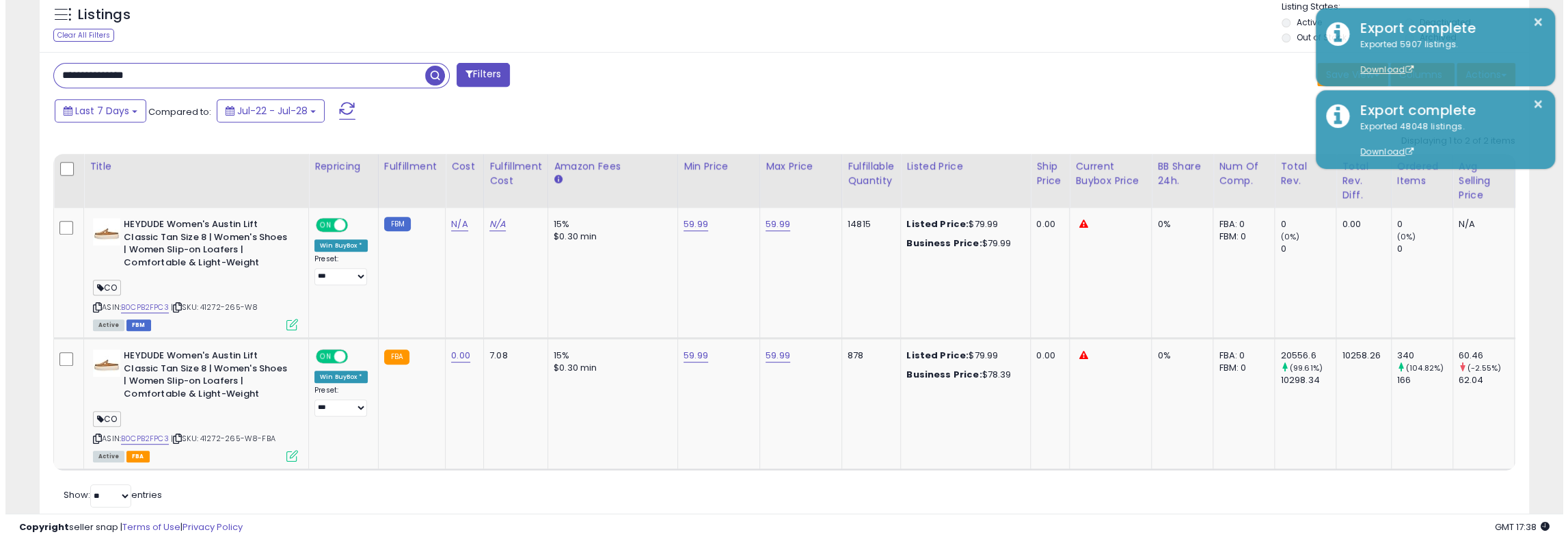 scroll, scrollTop: 292, scrollLeft: 0, axis: vertical 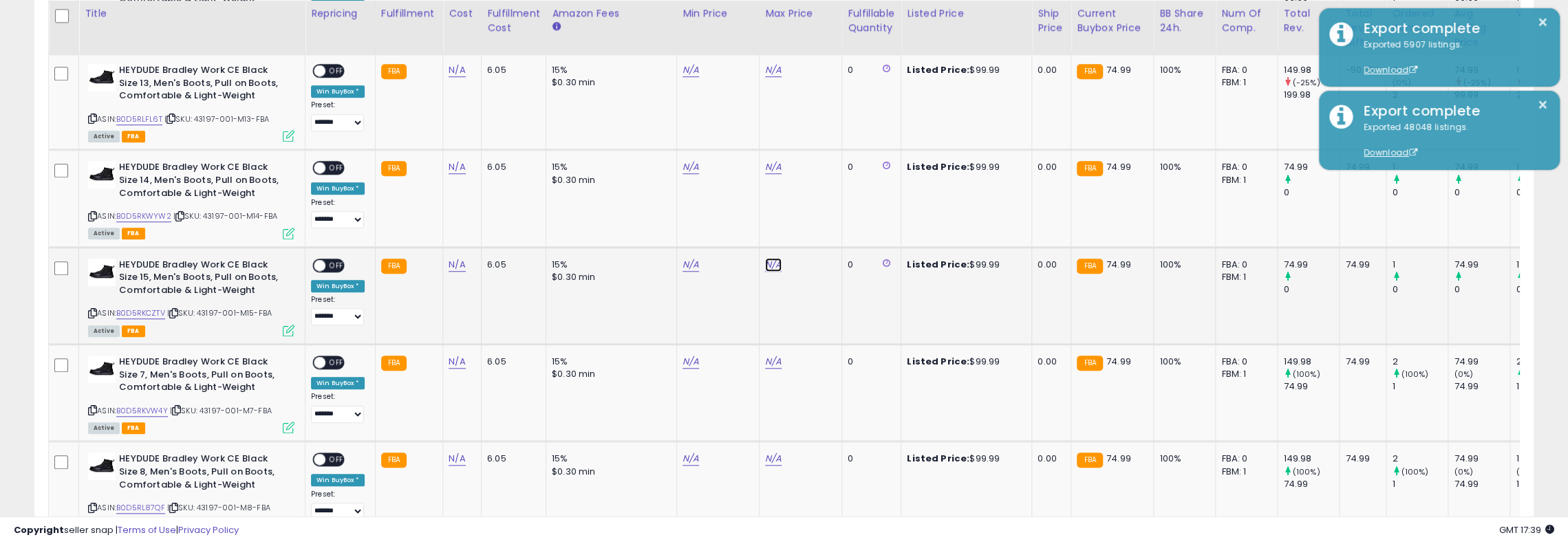 click on "N/A" at bounding box center [773, -221] 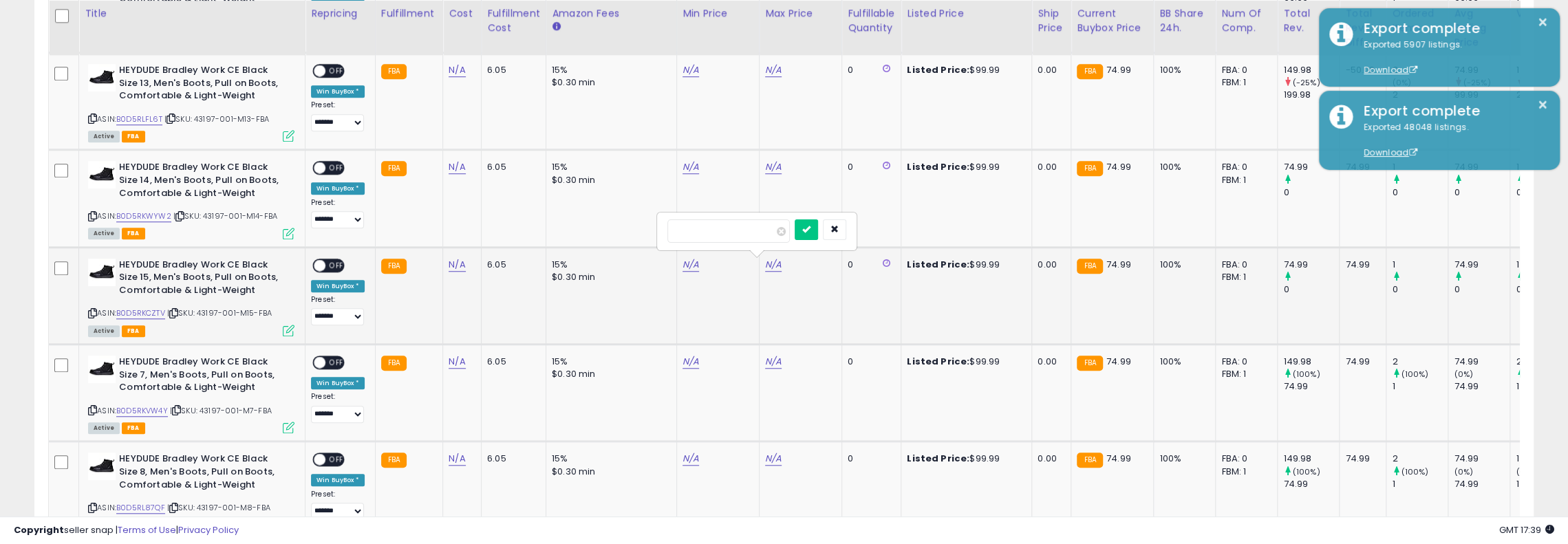 click on "N/A" 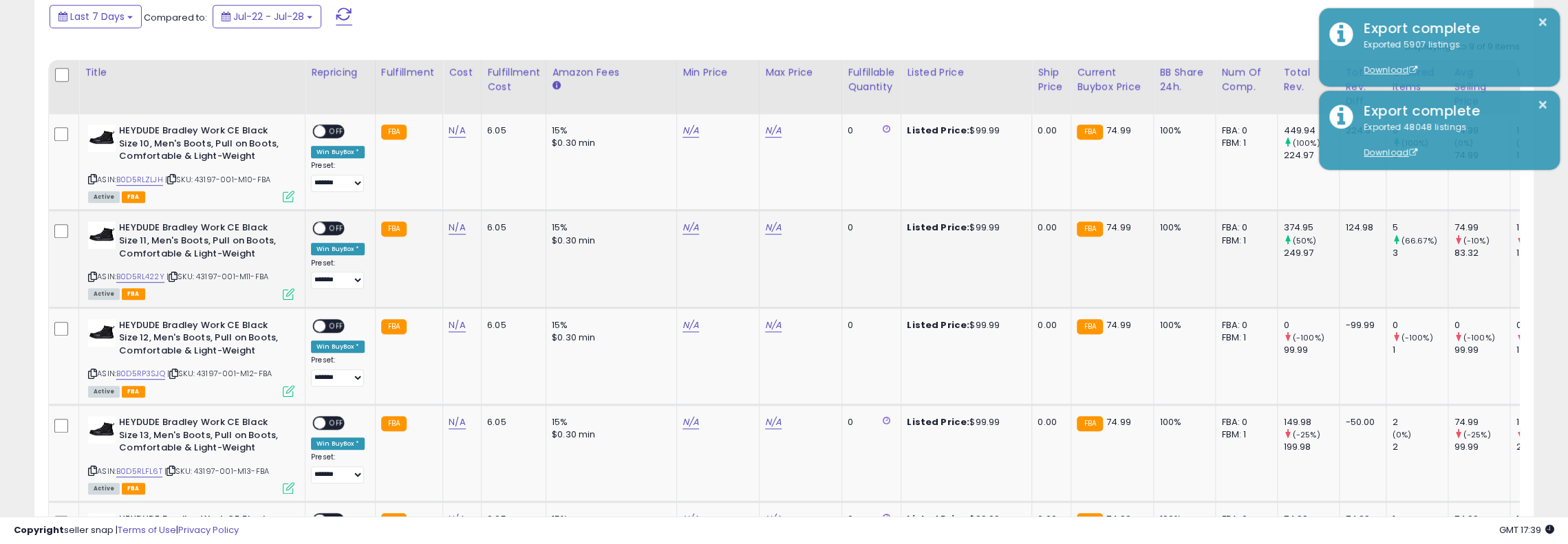 scroll, scrollTop: 547, scrollLeft: 0, axis: vertical 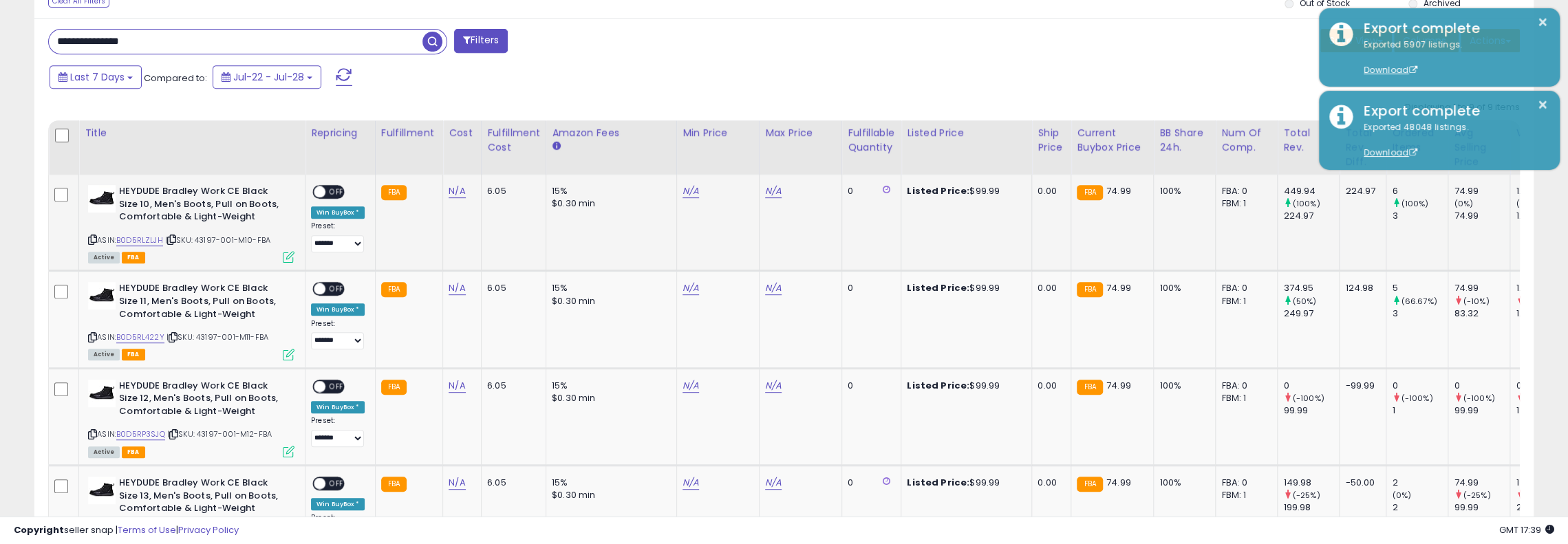 click on "FBA" at bounding box center (1089, 193) 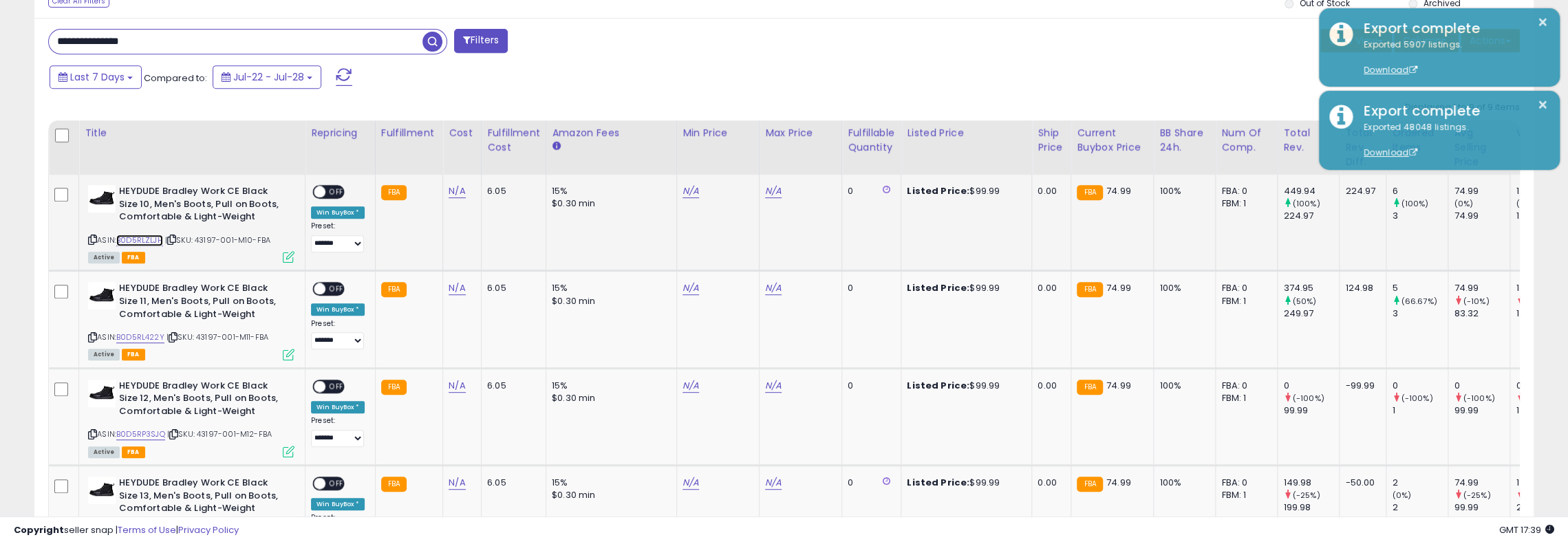 click on "B0D5RLZLJH" at bounding box center [140, 240] 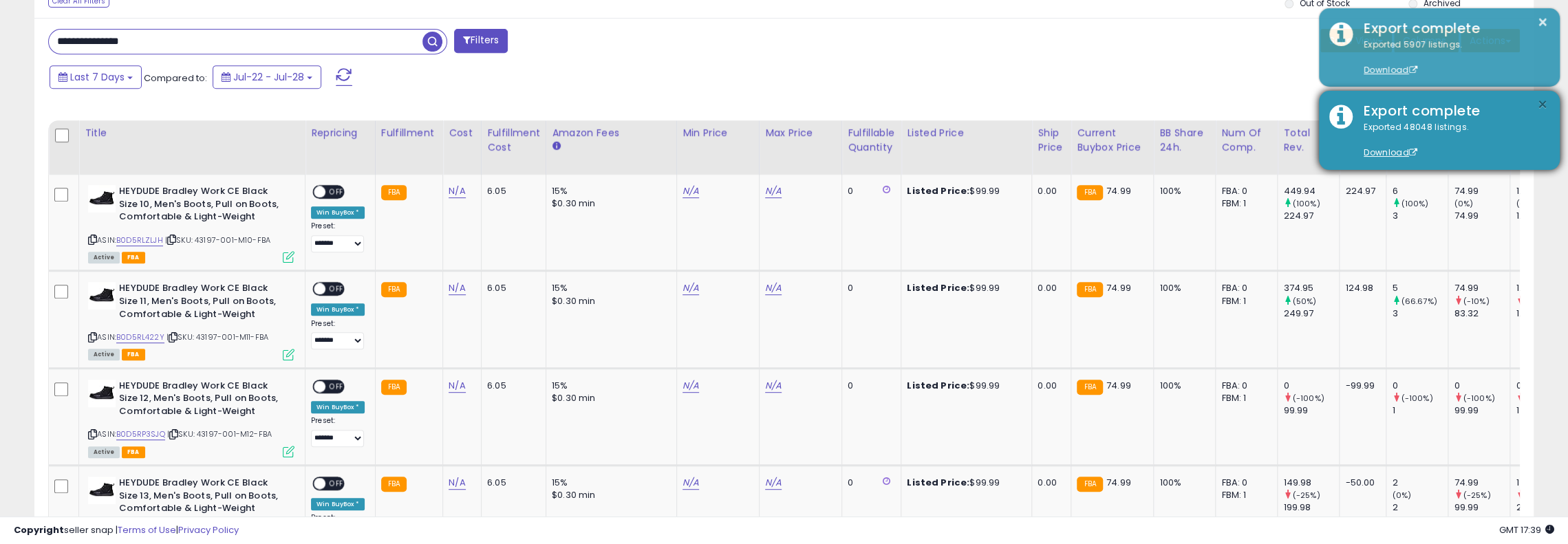 click on "×" at bounding box center [1543, 105] 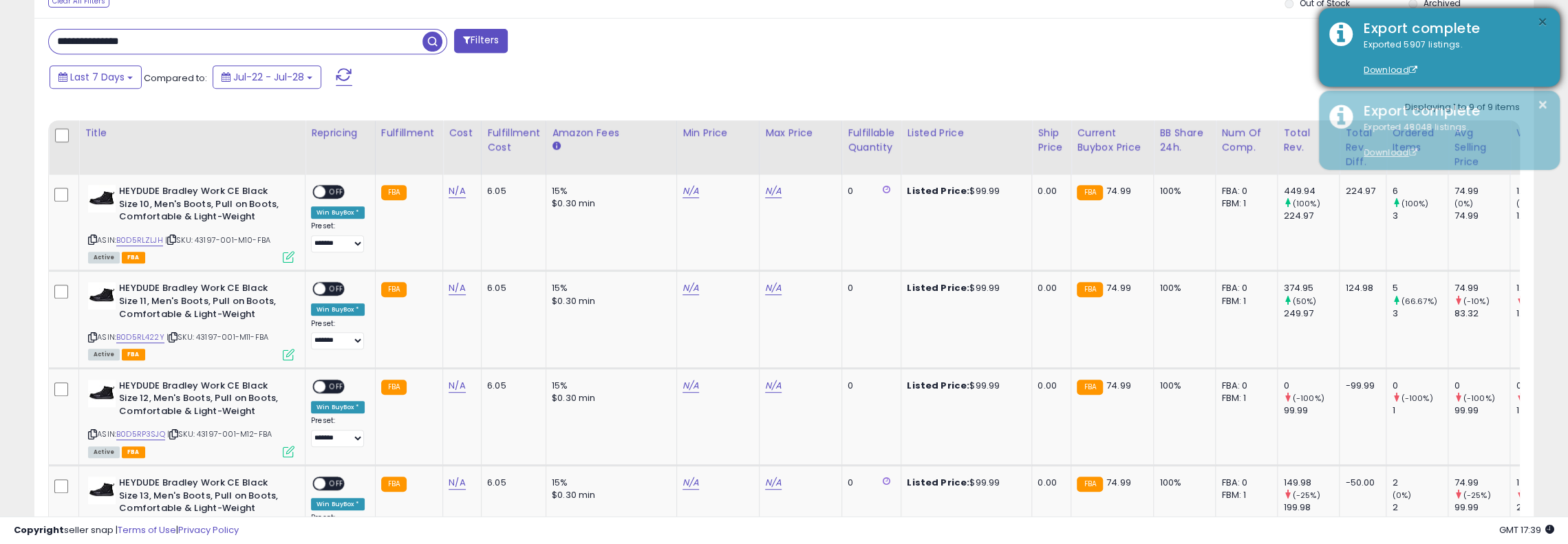 click on "×" at bounding box center [1543, 22] 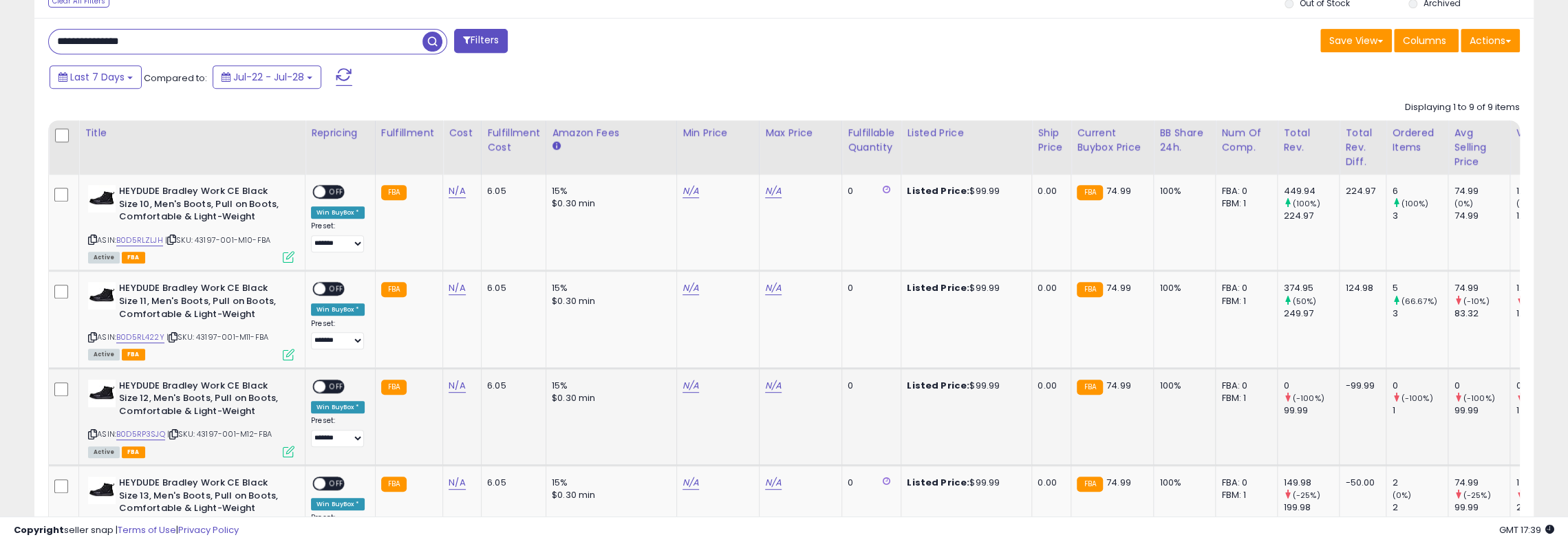 scroll, scrollTop: 0, scrollLeft: 124, axis: horizontal 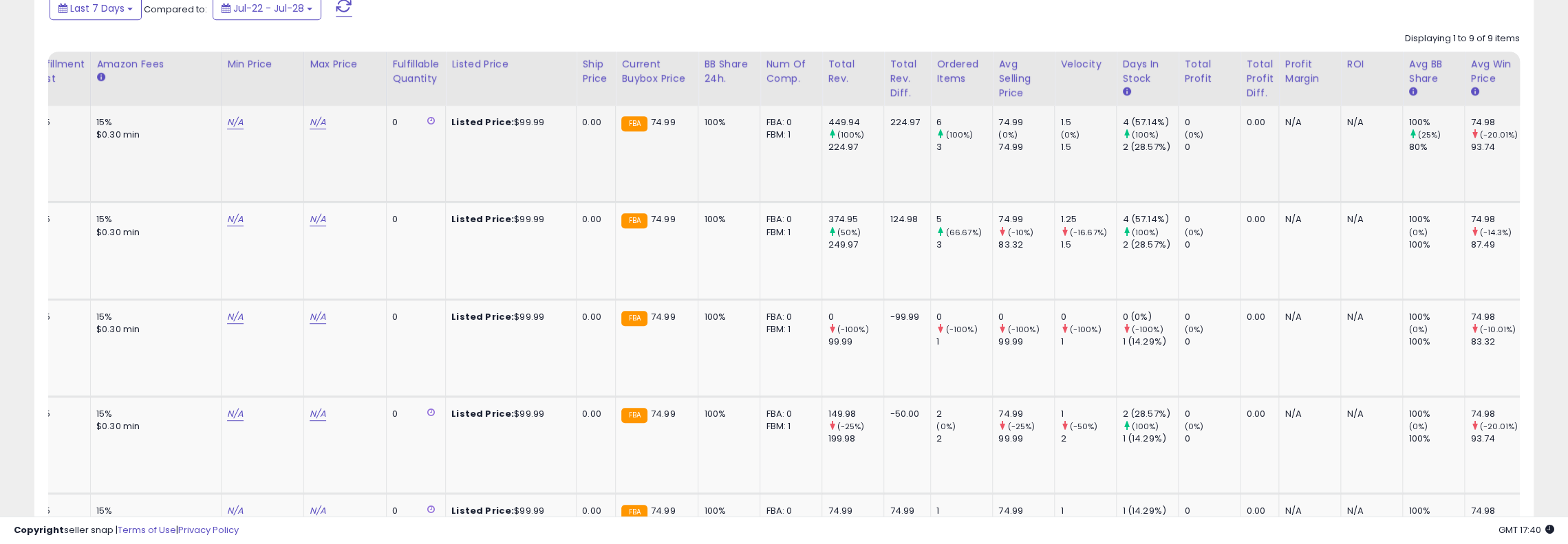click on "FBA" at bounding box center [634, 124] 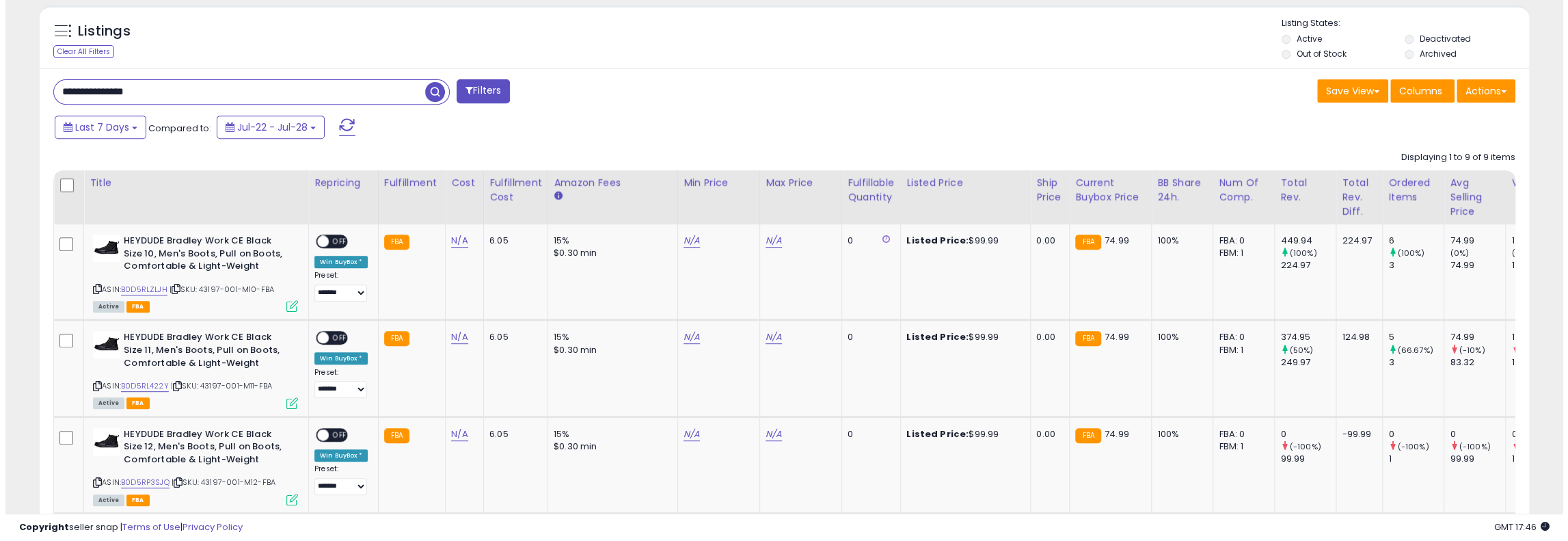 scroll, scrollTop: 408, scrollLeft: 0, axis: vertical 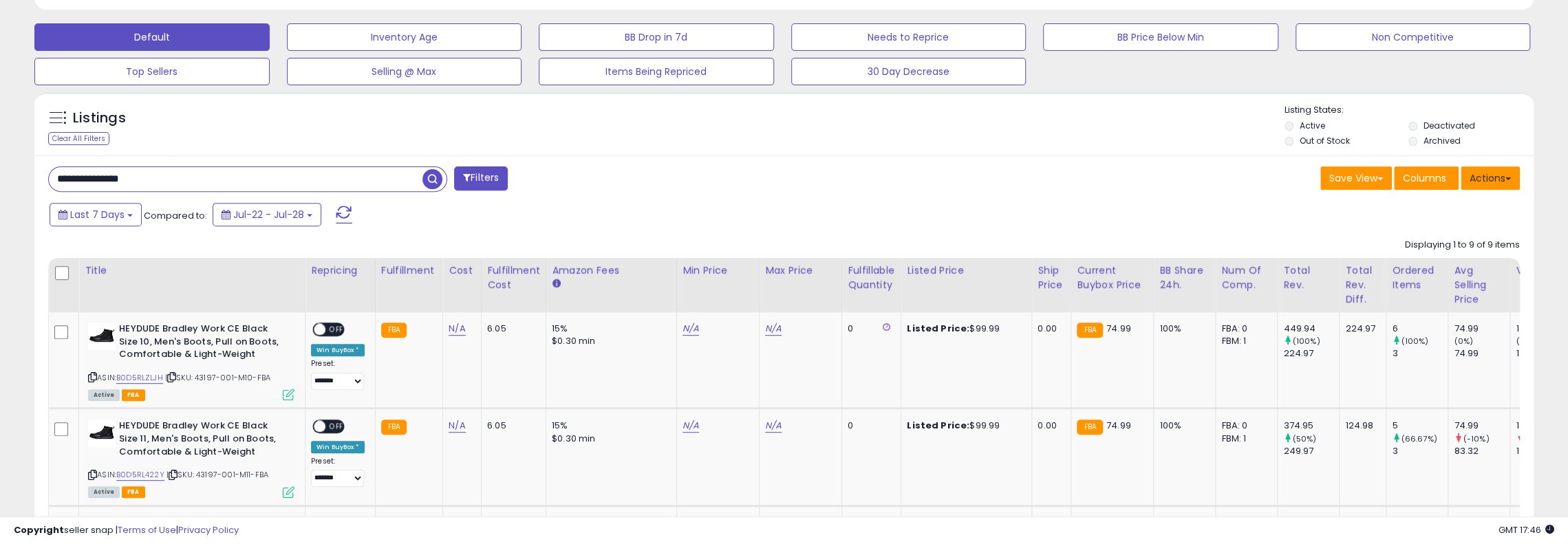 click on "Actions" at bounding box center (1490, 178) 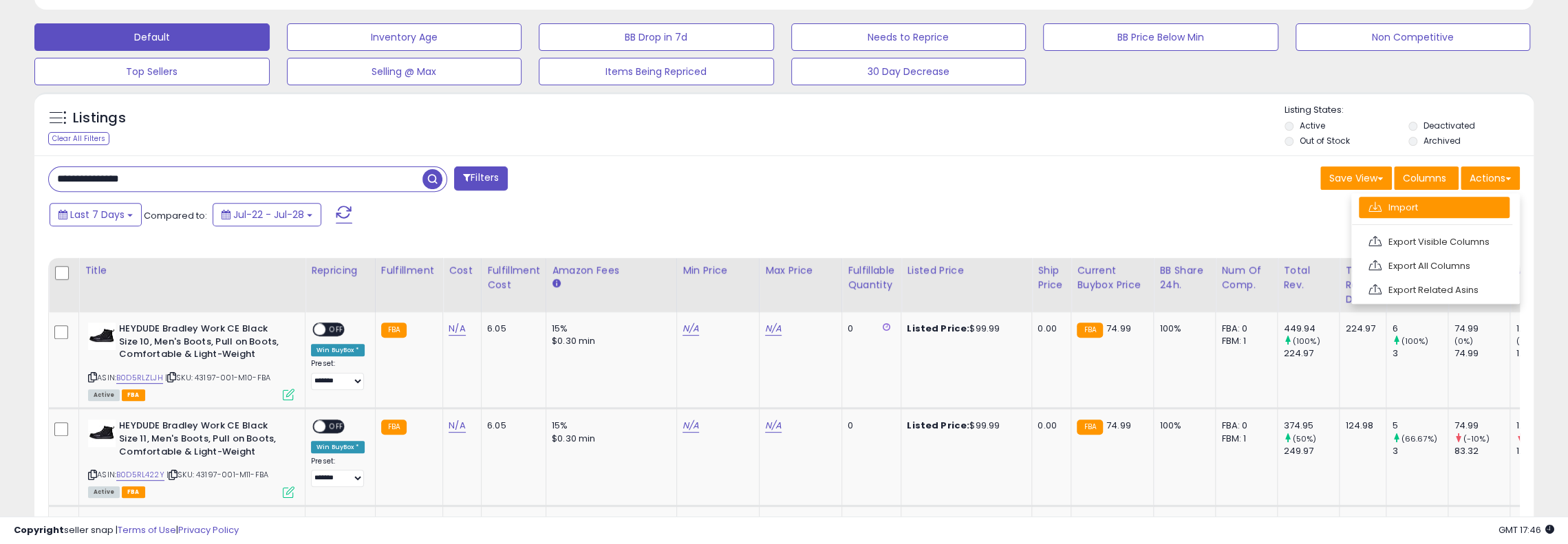 click on "Import" at bounding box center [1434, 207] 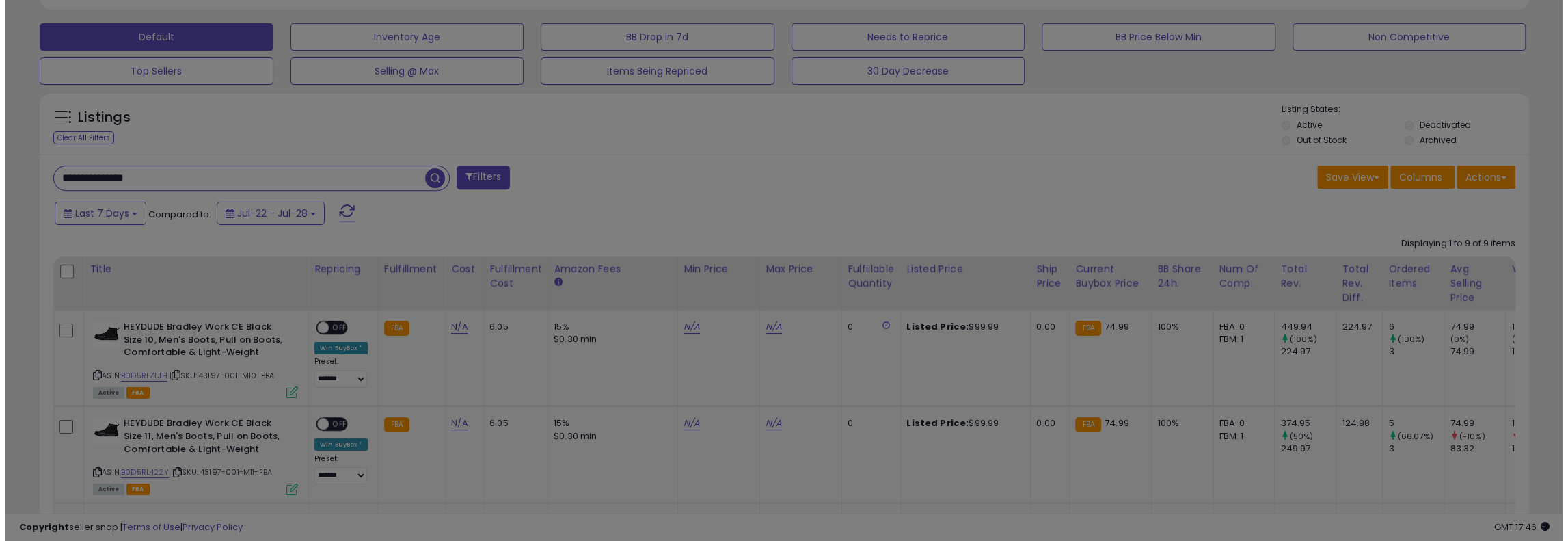scroll, scrollTop: 683664, scrollLeft: 682651, axis: both 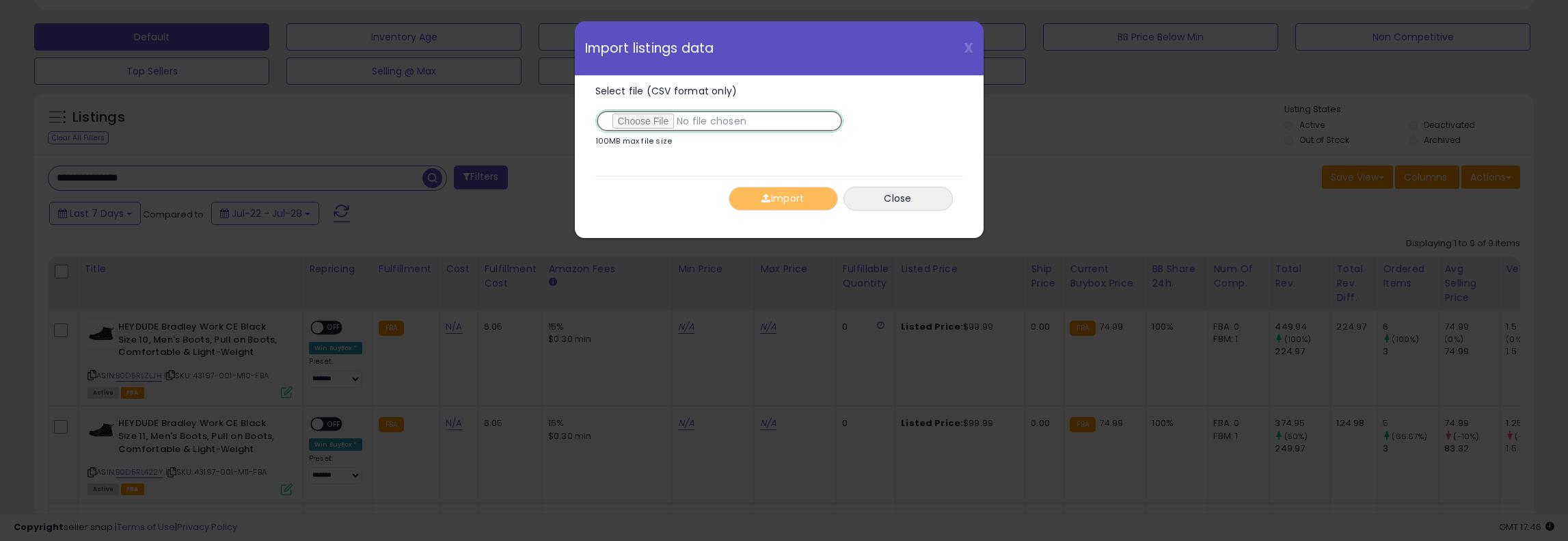 click on "Select file (CSV format only)" at bounding box center [719, 121] 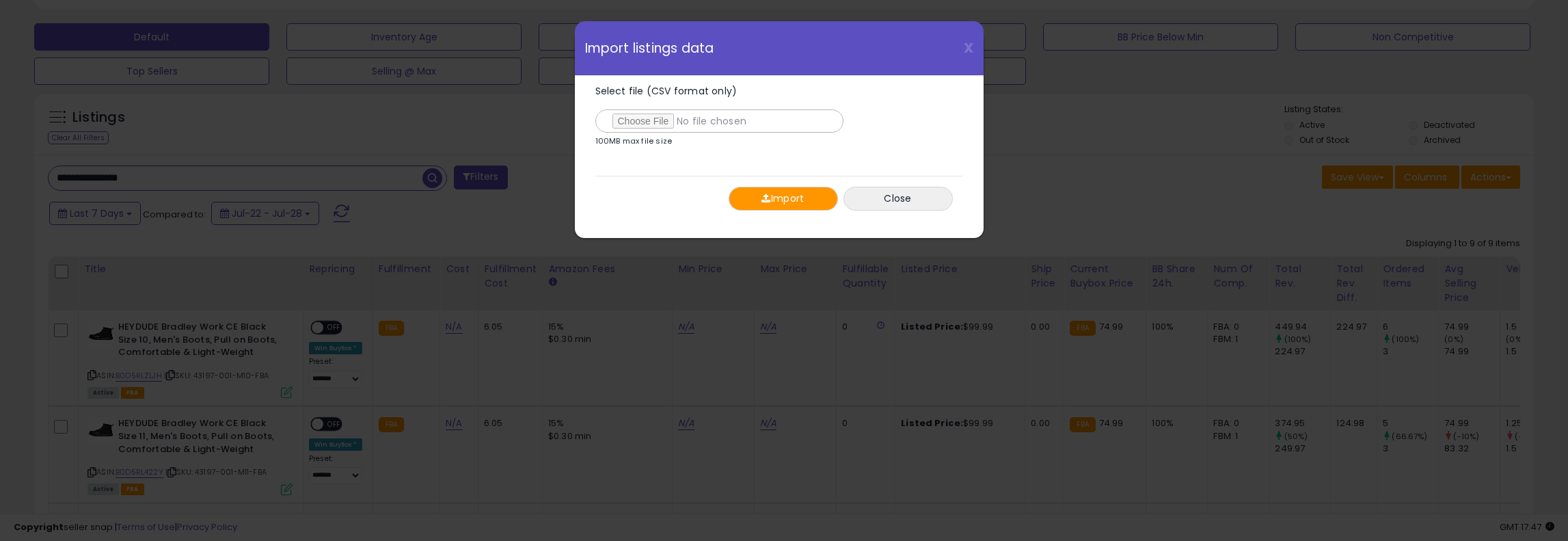 click on "Import" at bounding box center [783, 198] 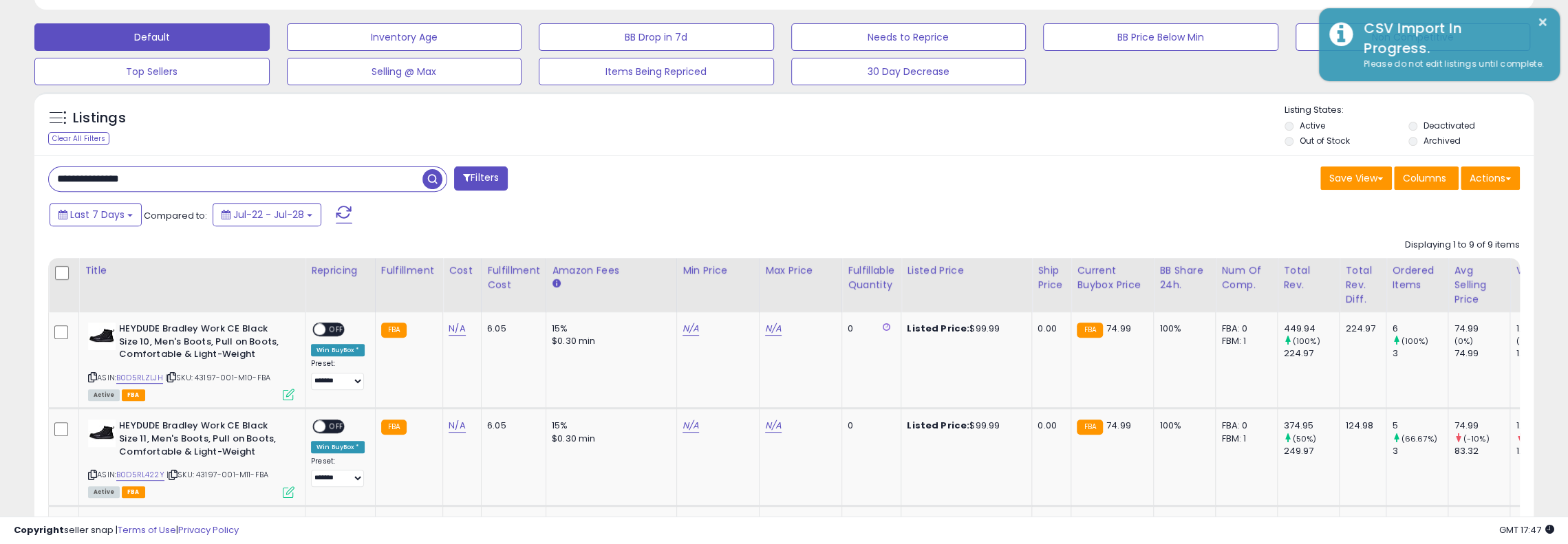 scroll, scrollTop: 282, scrollLeft: 870, axis: both 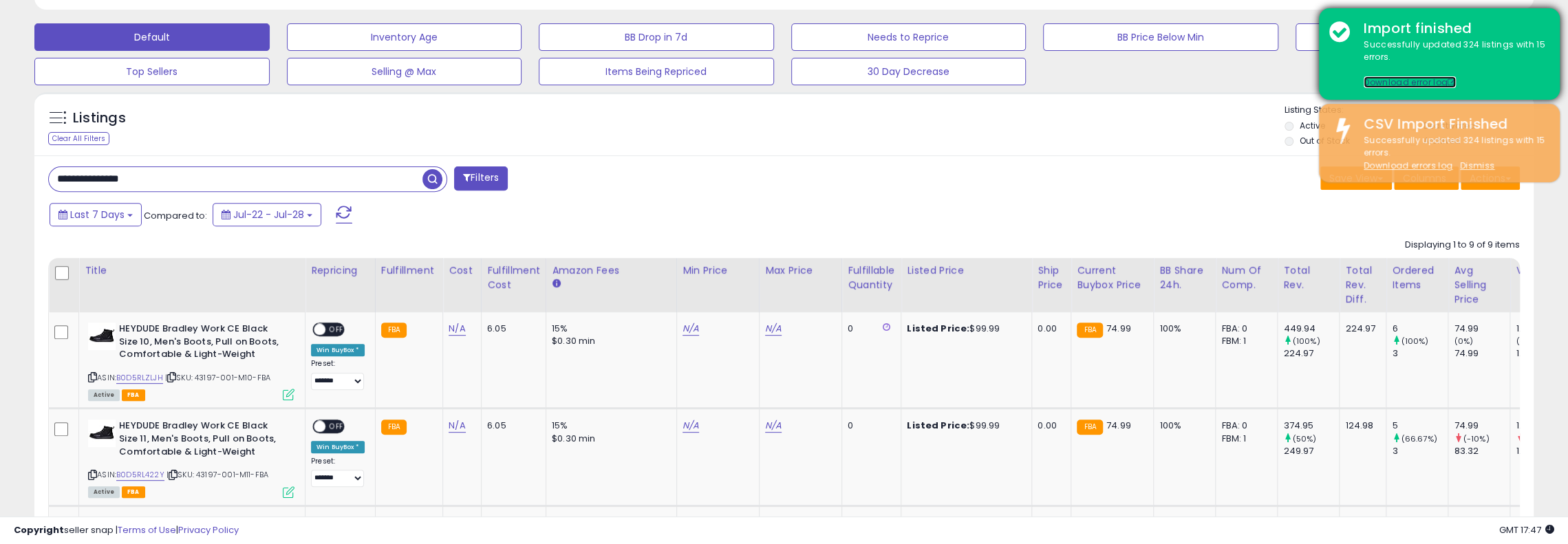 click on "Download error log" at bounding box center [1410, 82] 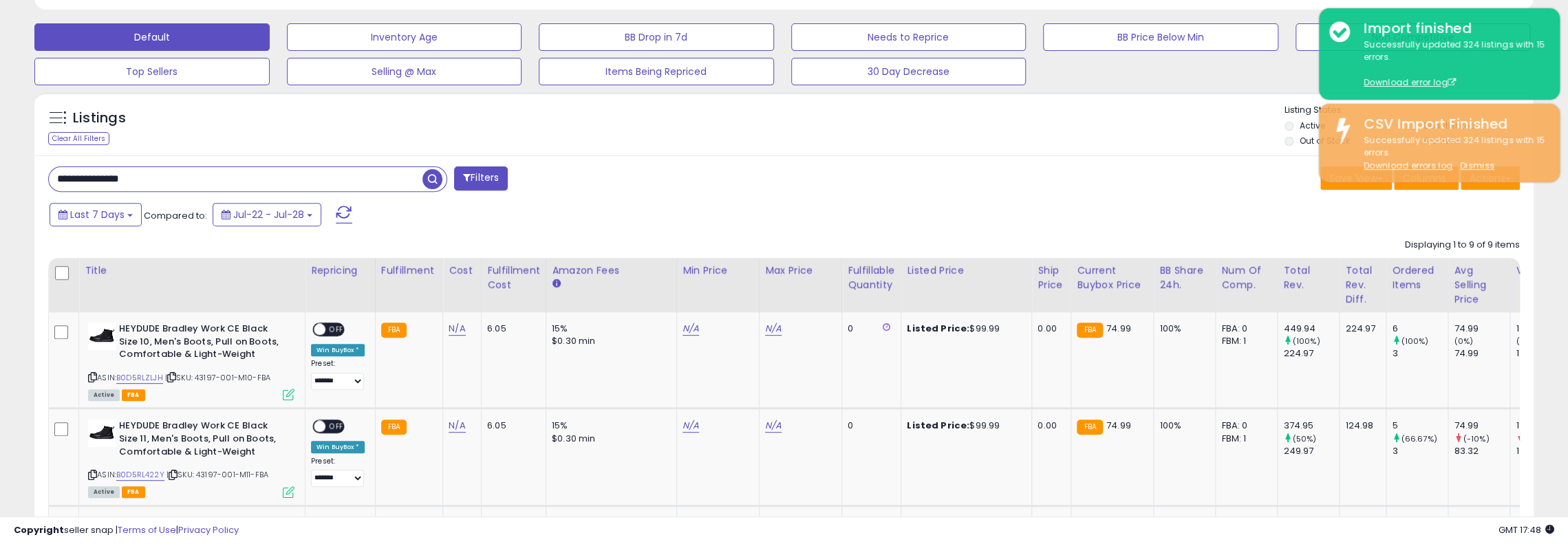 click on "Listings
Clear All Filters" at bounding box center [784, 124] 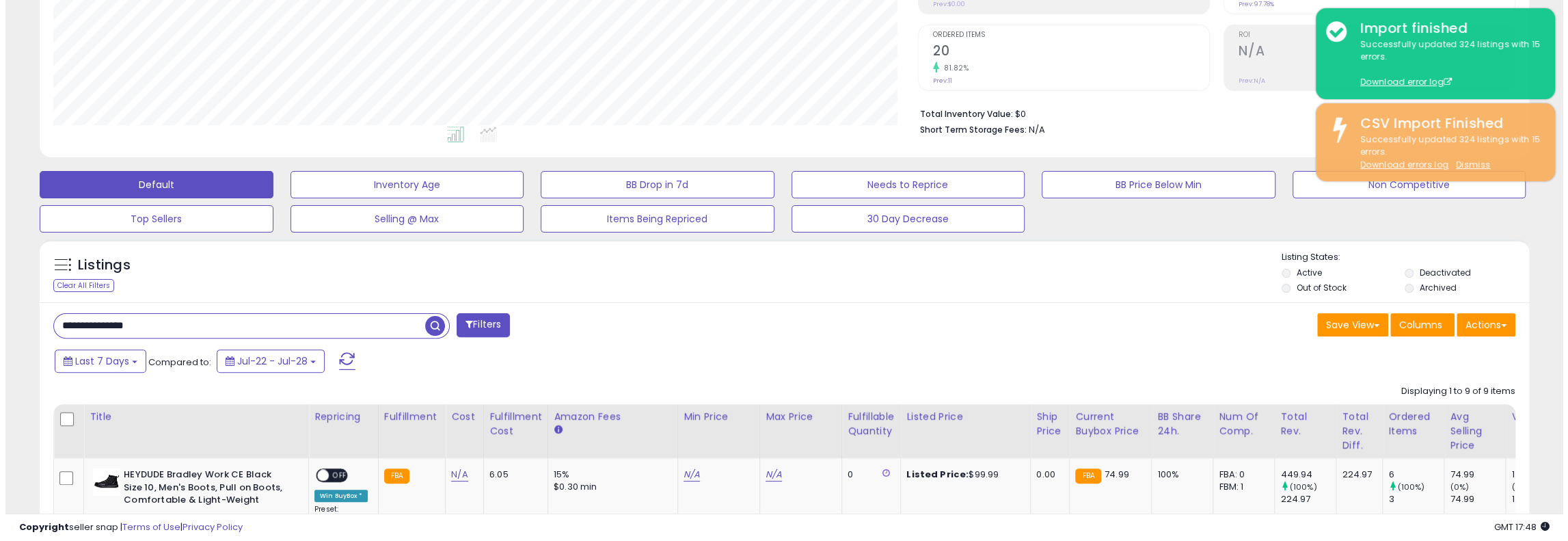 scroll, scrollTop: 134, scrollLeft: 0, axis: vertical 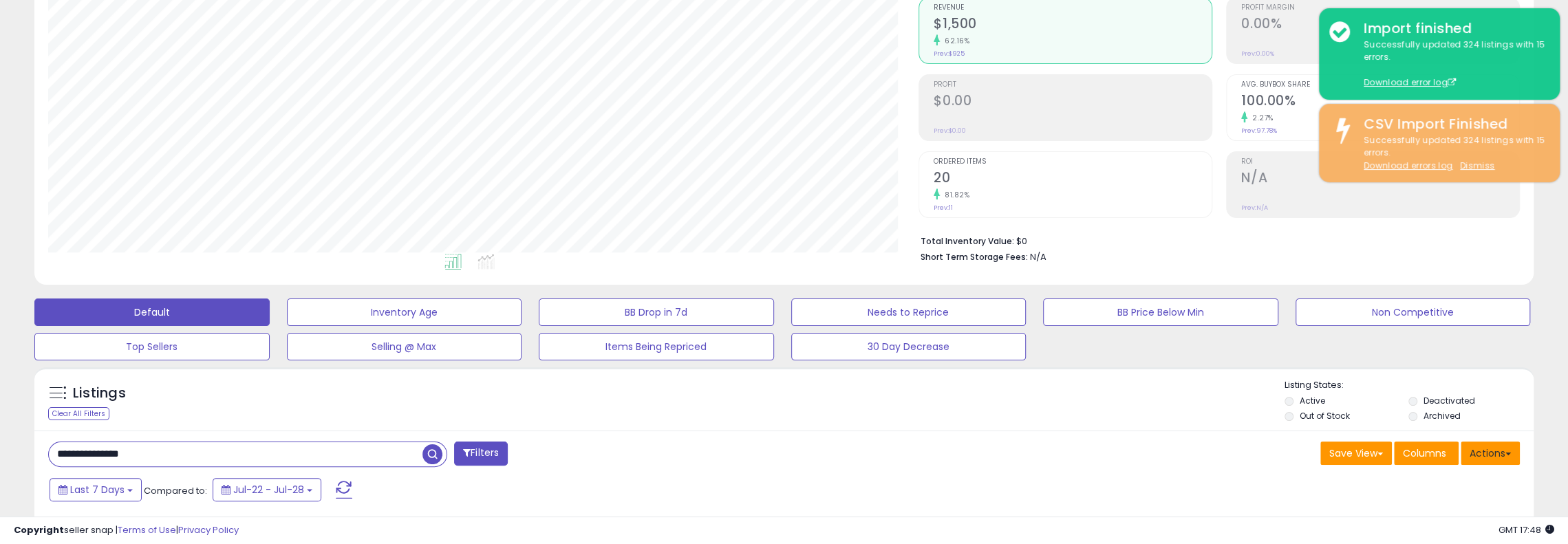 click on "Actions" at bounding box center [1490, 453] 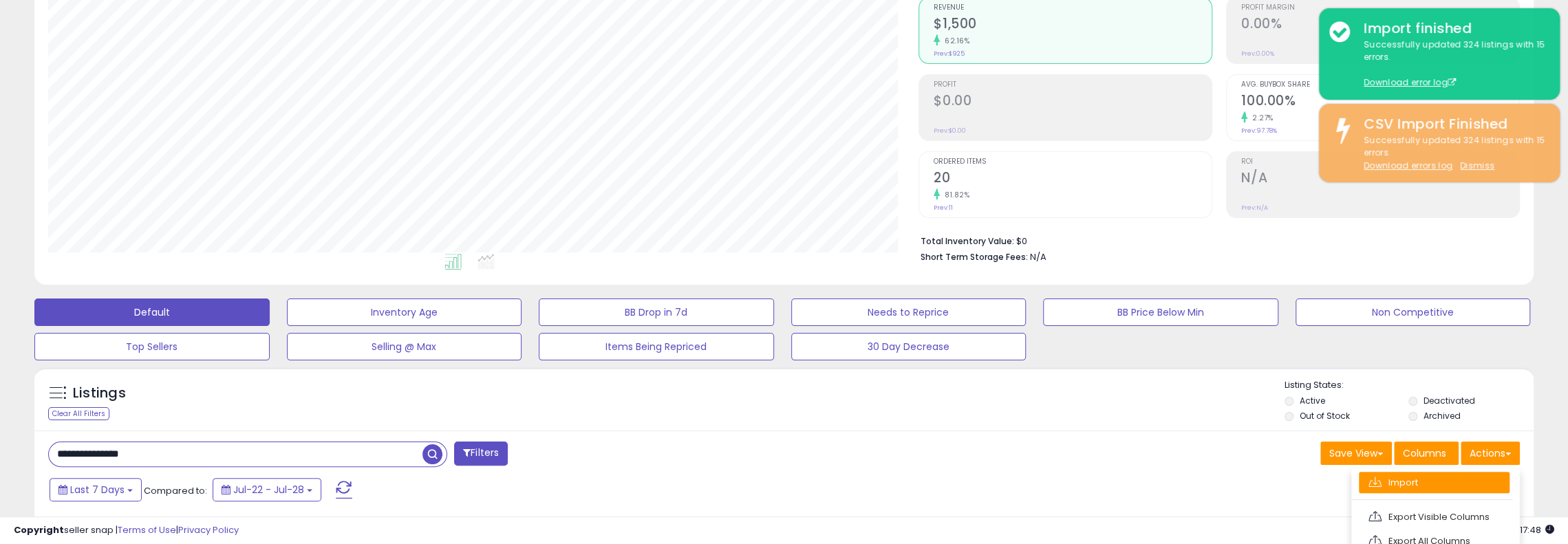 click on "Import" at bounding box center (1434, 482) 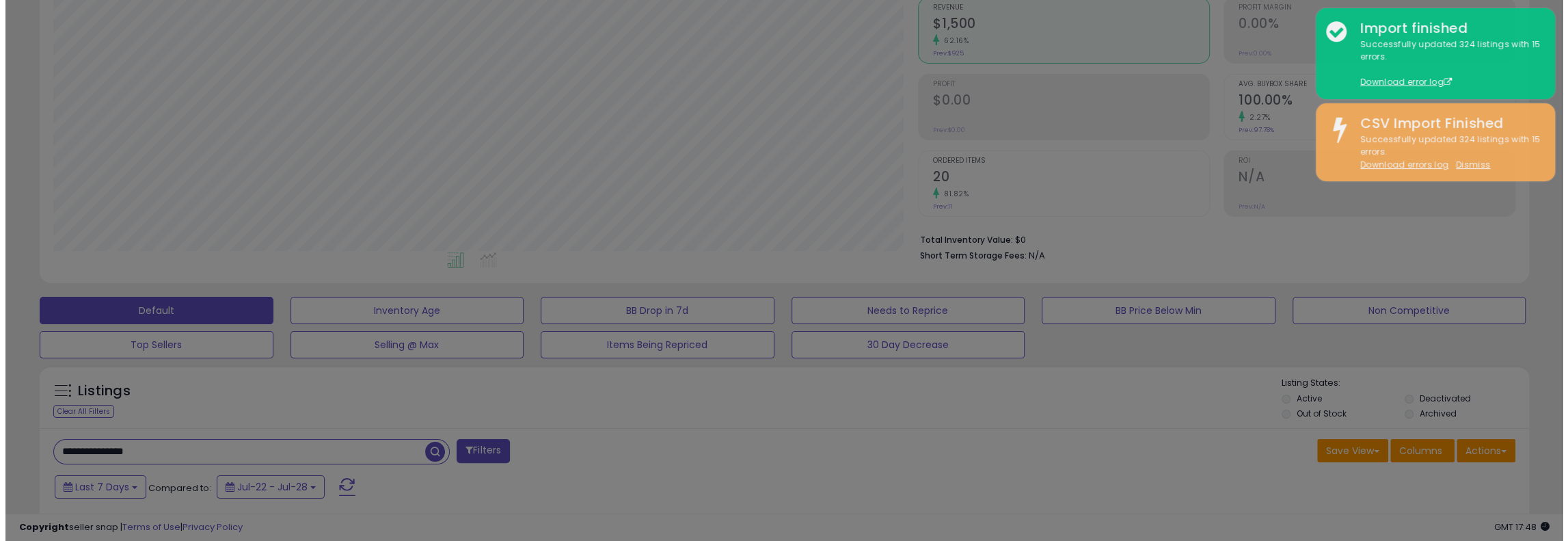 scroll, scrollTop: 683664, scrollLeft: 682651, axis: both 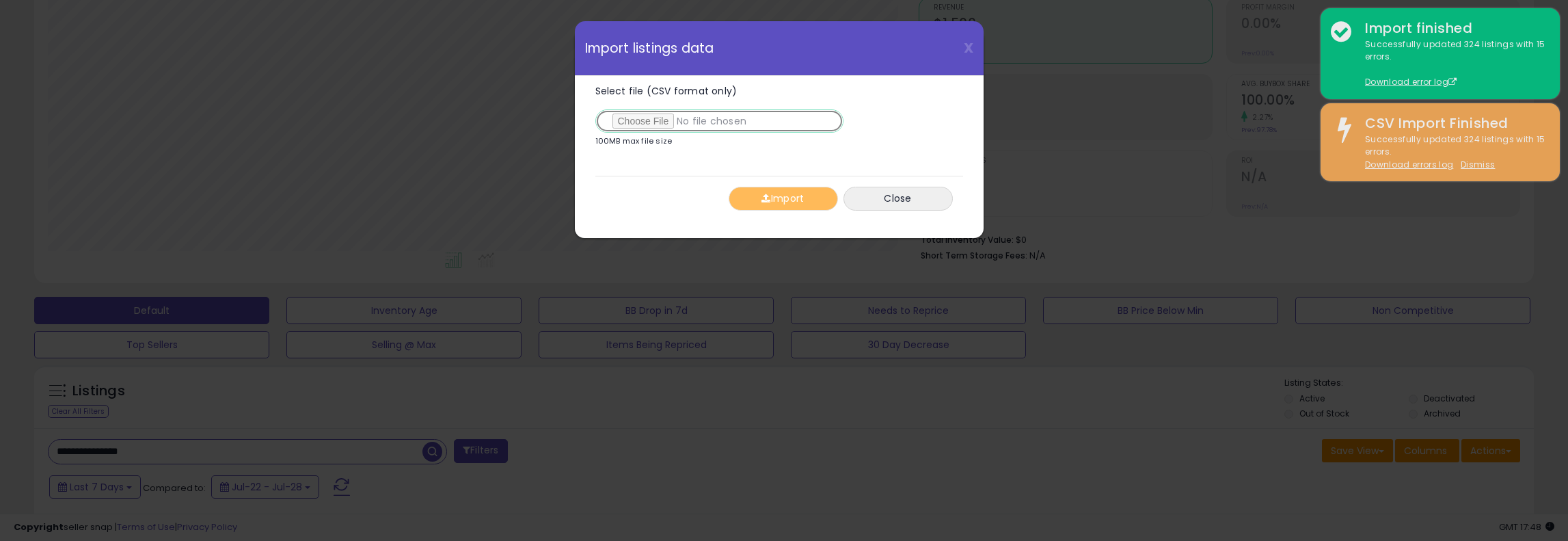 click on "Select file (CSV format only)" at bounding box center (719, 121) 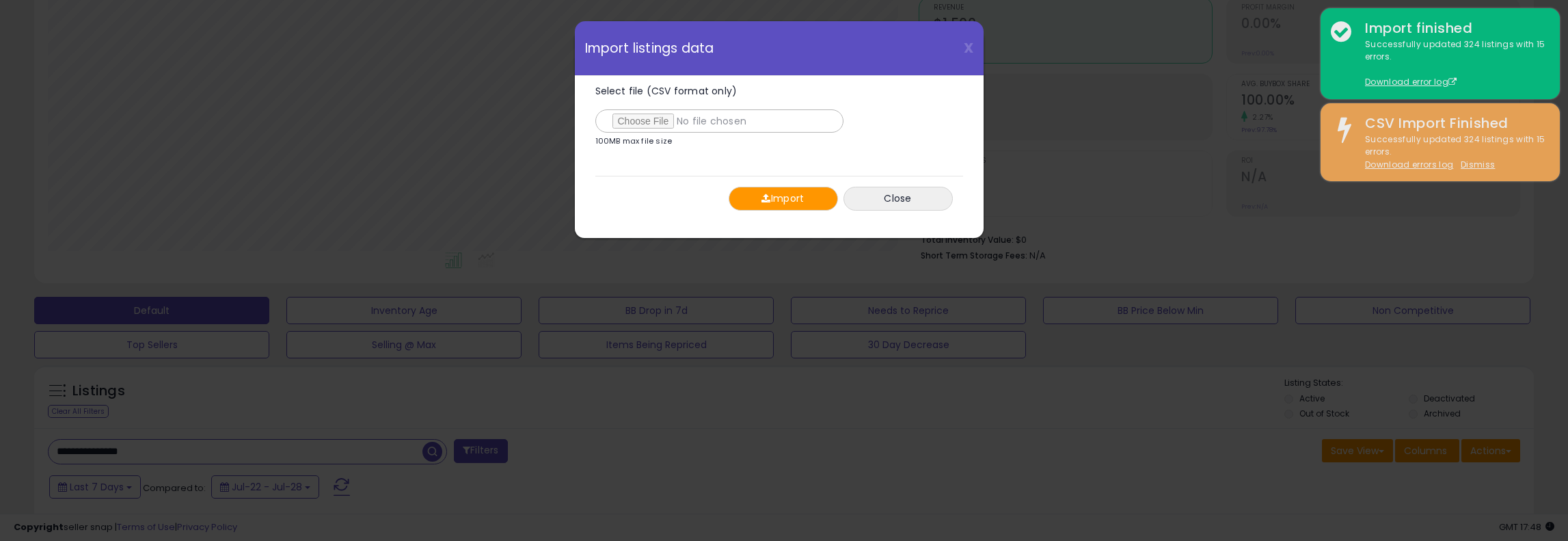 click on "Import" at bounding box center [783, 198] 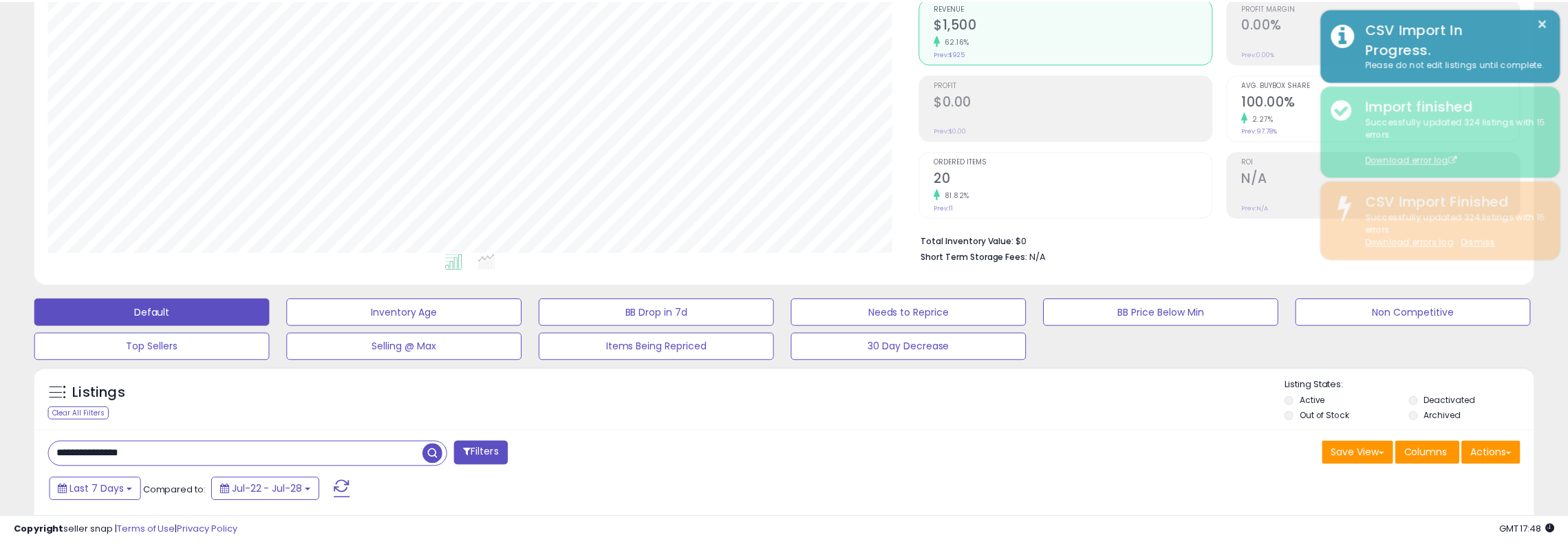 scroll, scrollTop: 282, scrollLeft: 870, axis: both 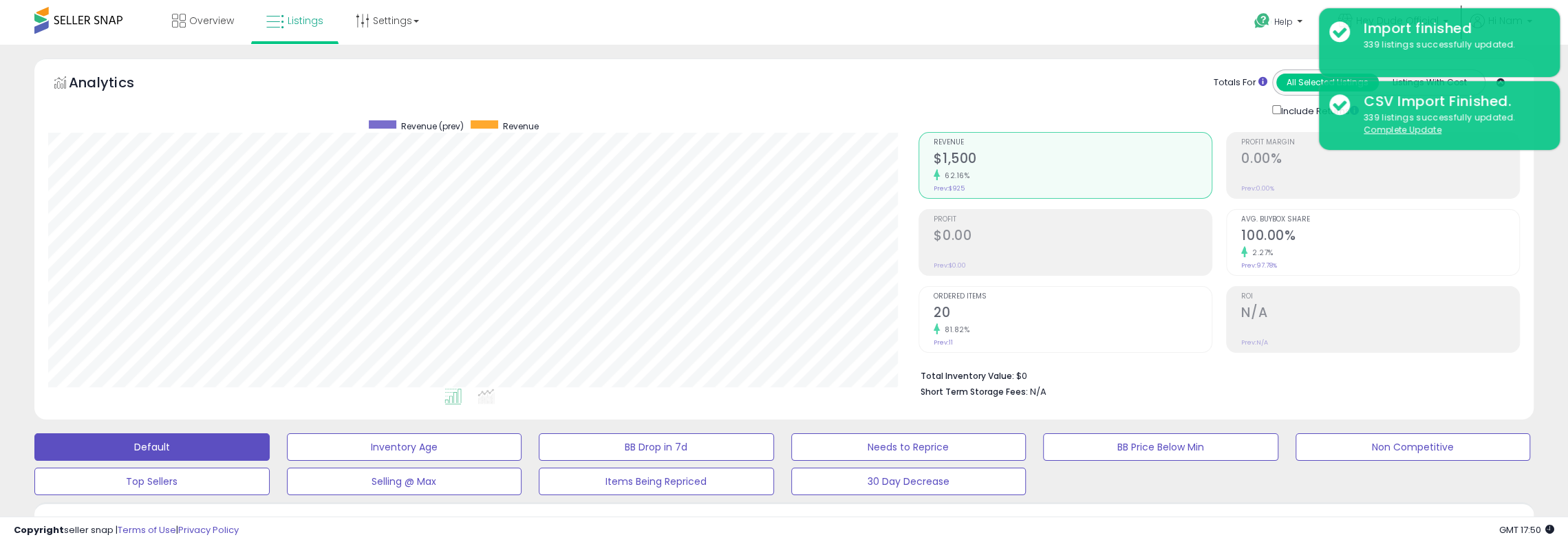 click on "**********" at bounding box center [784, 873] 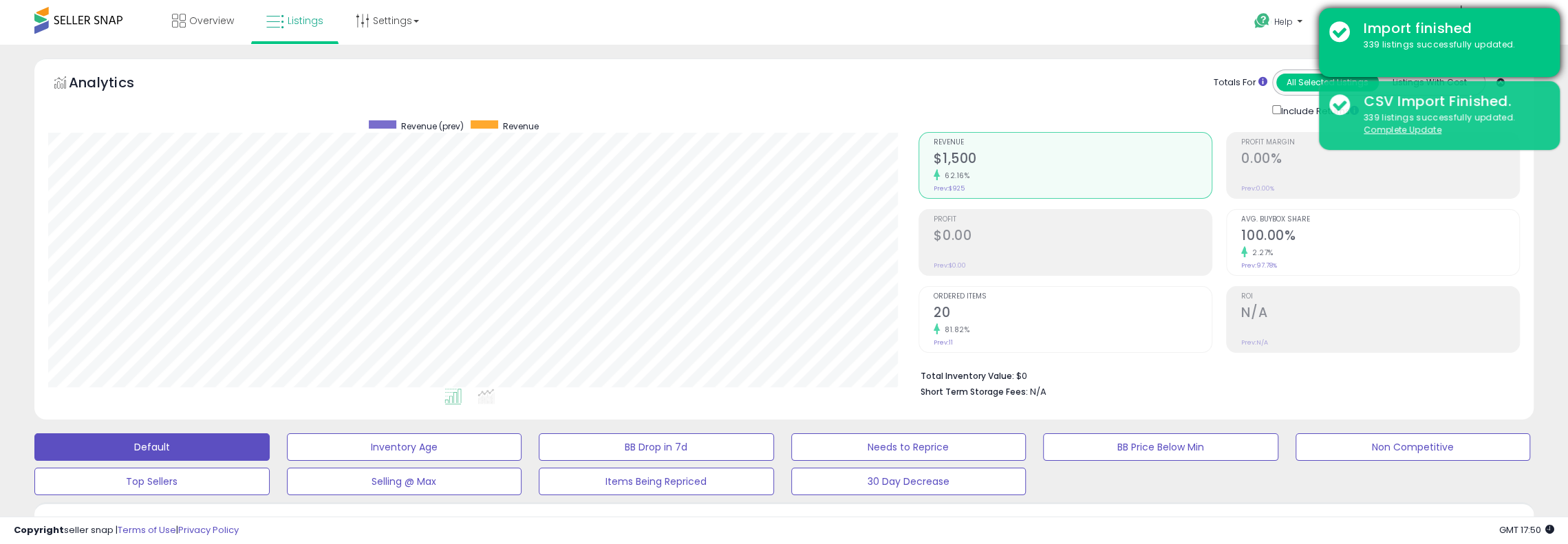 click on "339 listings successfully updated." at bounding box center (1451, 45) 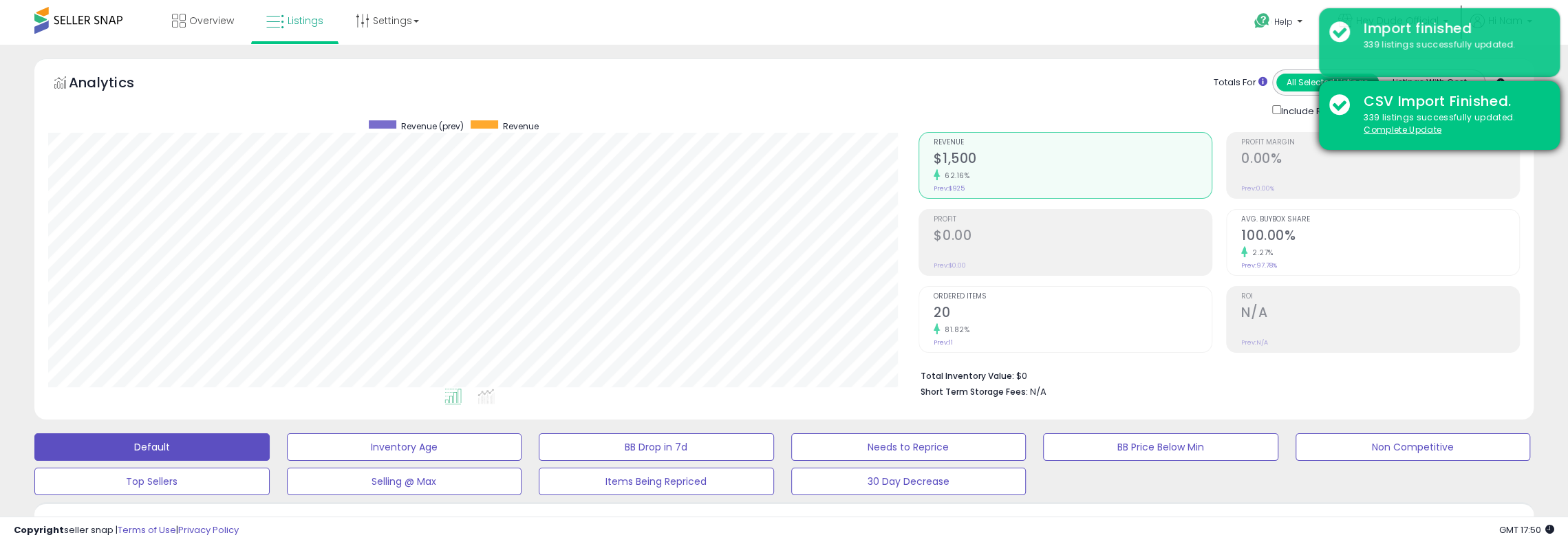 click on "339 listings successfully updated.  Complete Update" at bounding box center [1451, 124] 